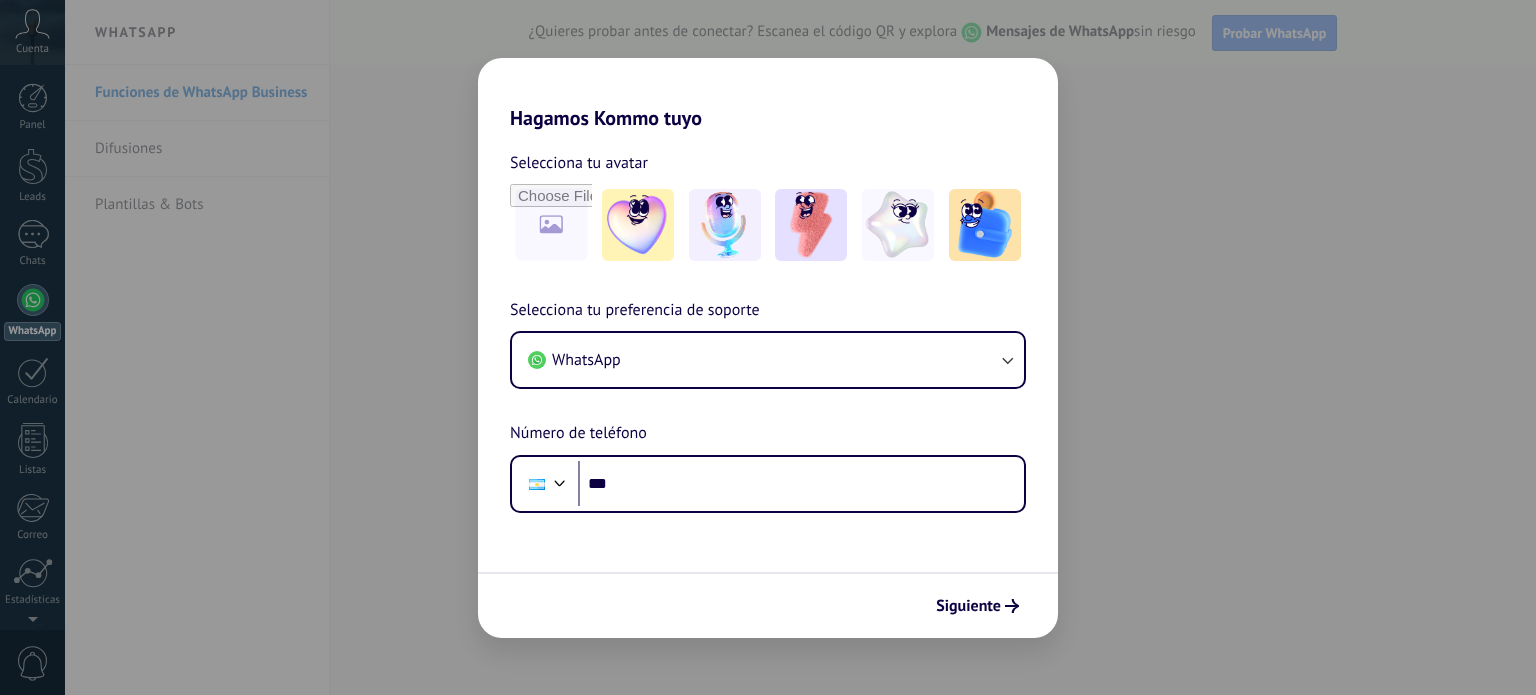scroll, scrollTop: 0, scrollLeft: 0, axis: both 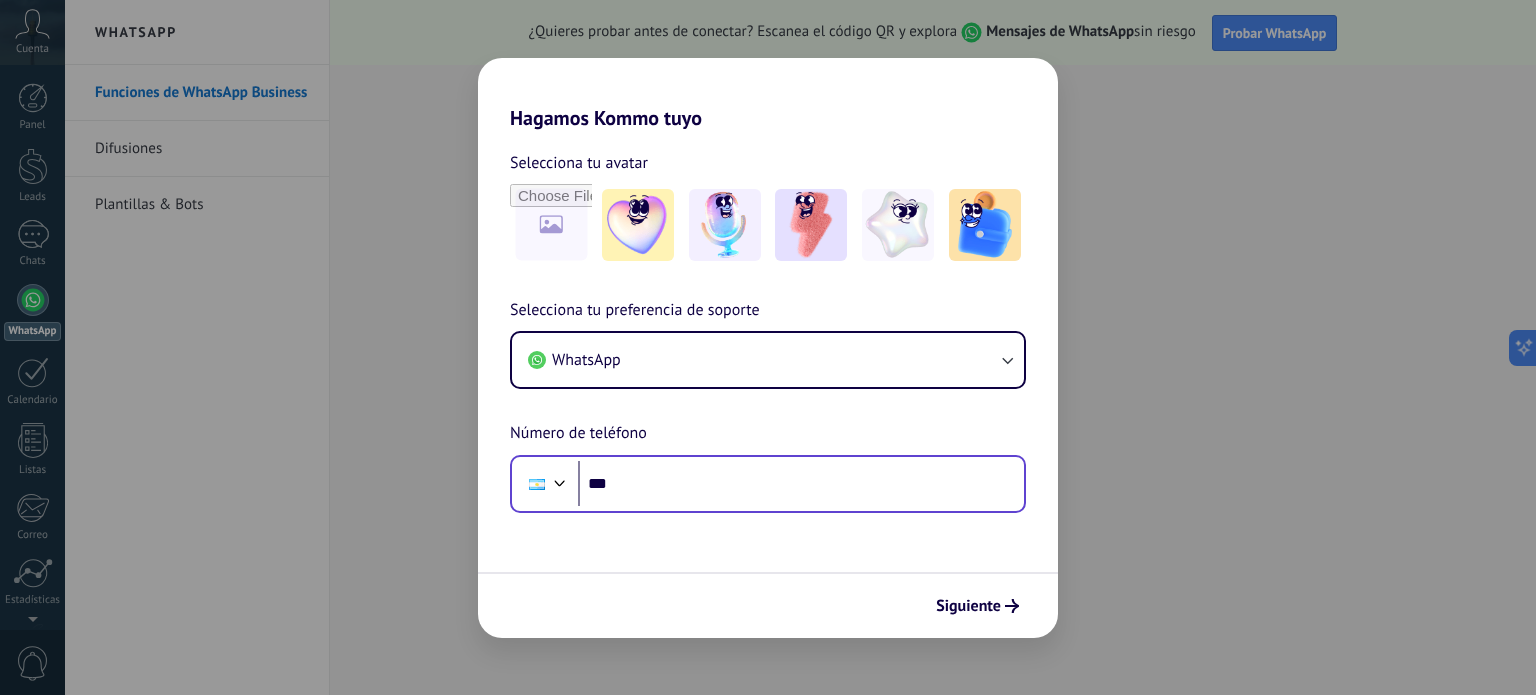 drag, startPoint x: 687, startPoint y: 511, endPoint x: 688, endPoint y: 492, distance: 19.026299 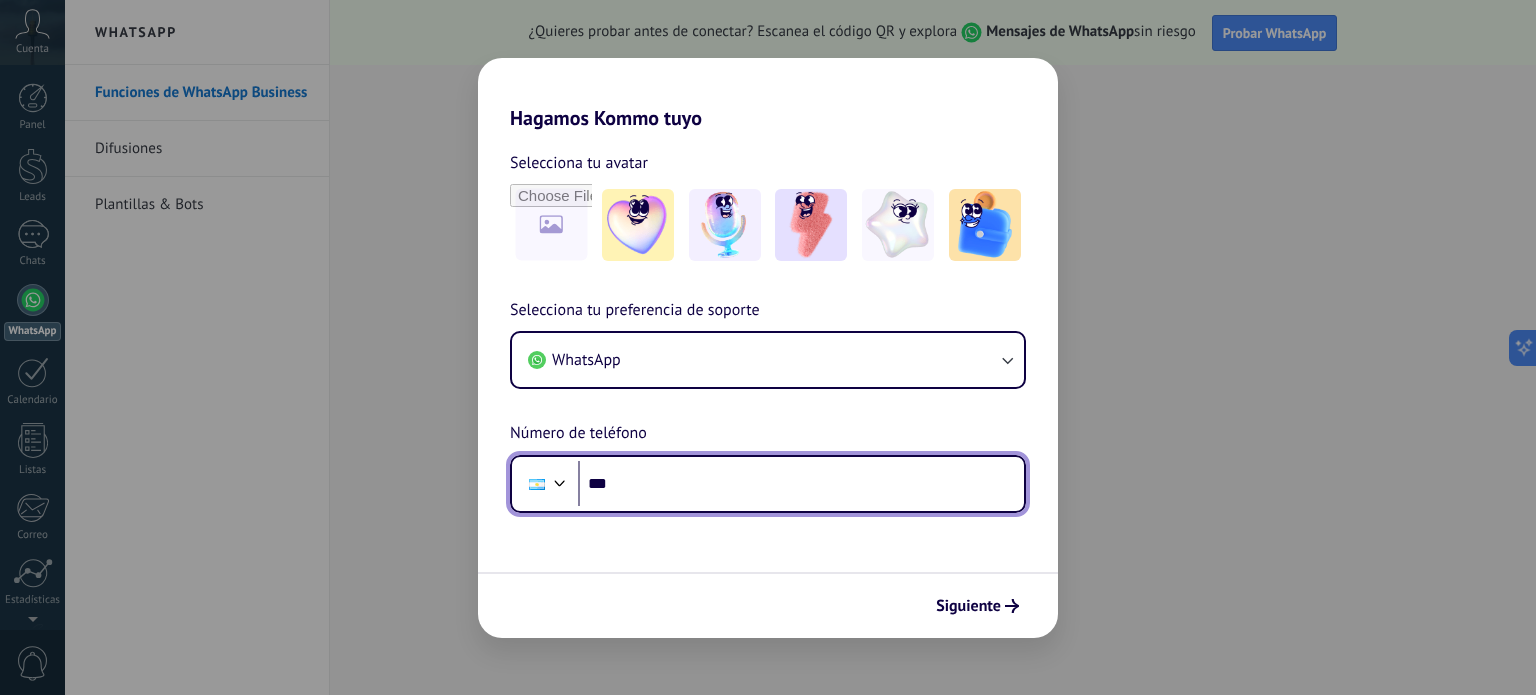click on "***" at bounding box center (801, 484) 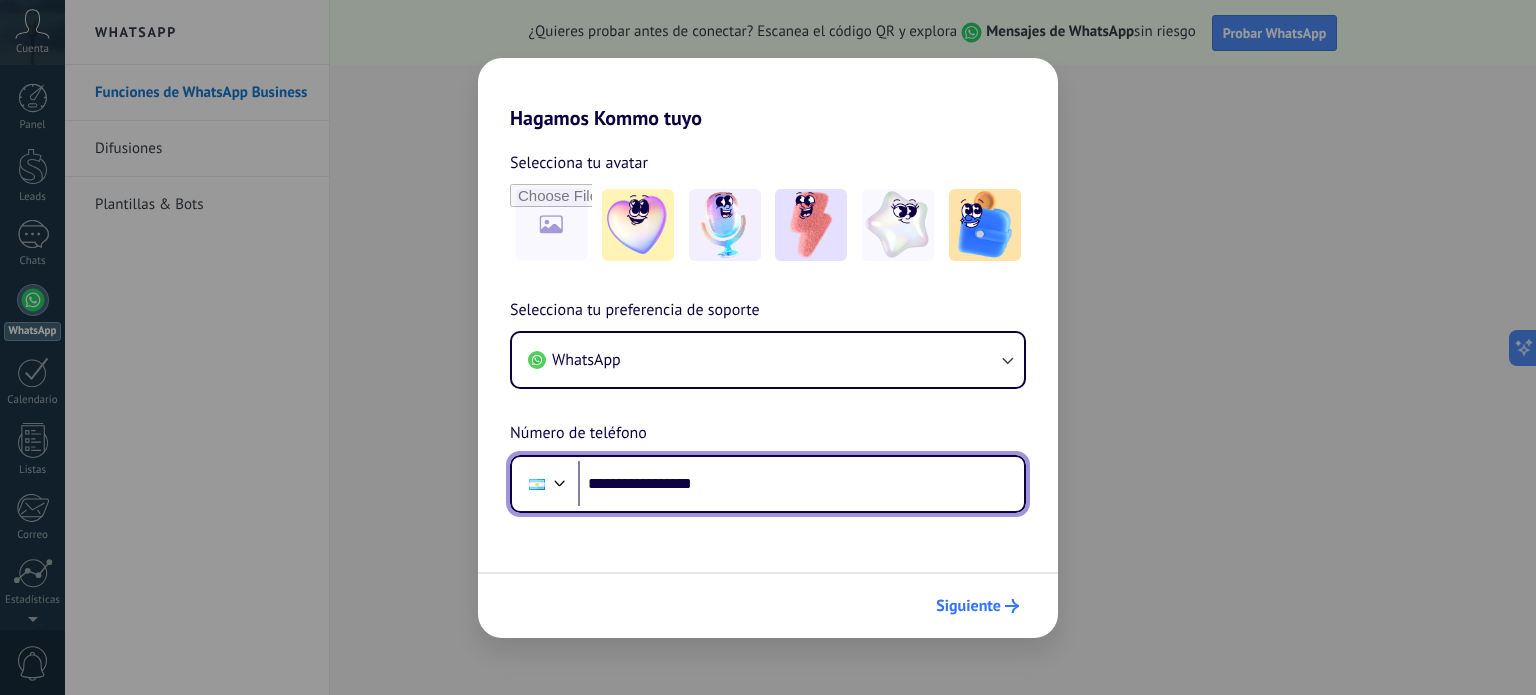 type on "**********" 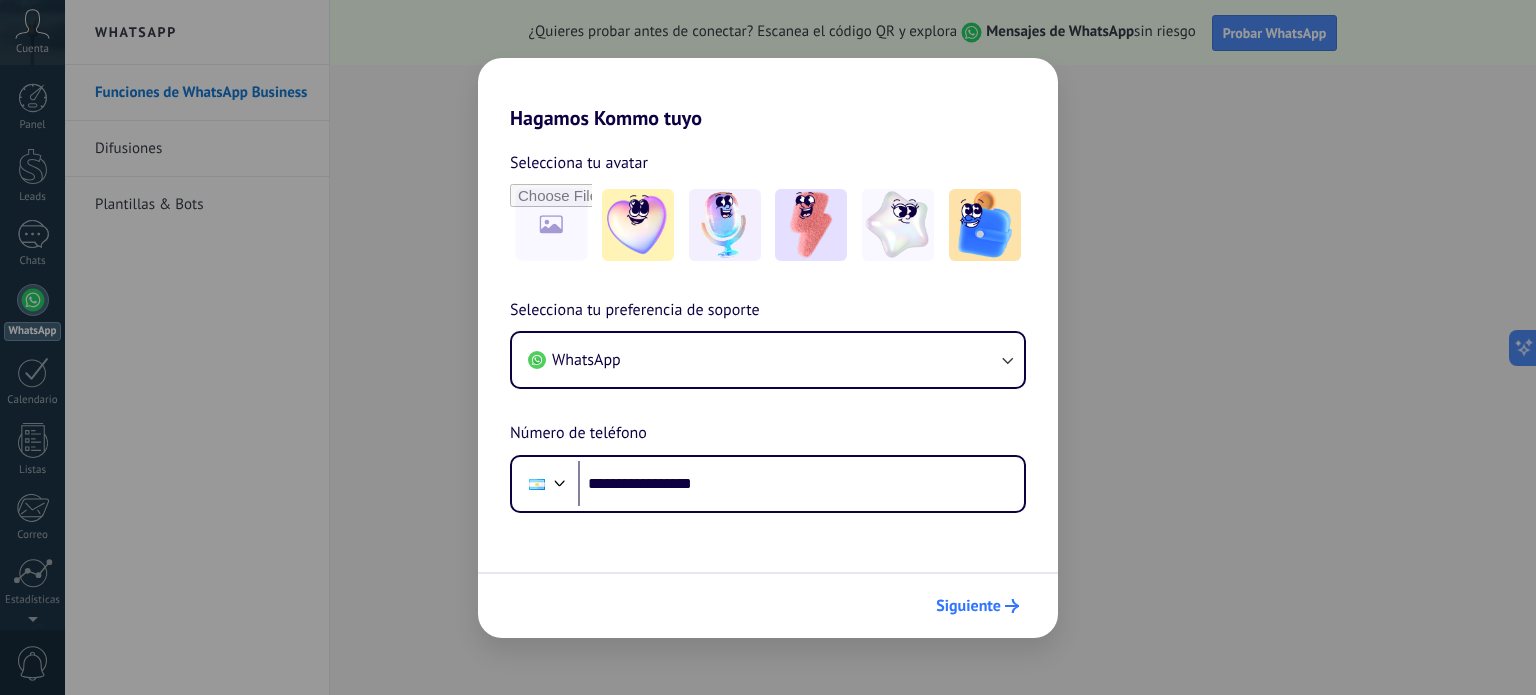 scroll, scrollTop: 0, scrollLeft: 0, axis: both 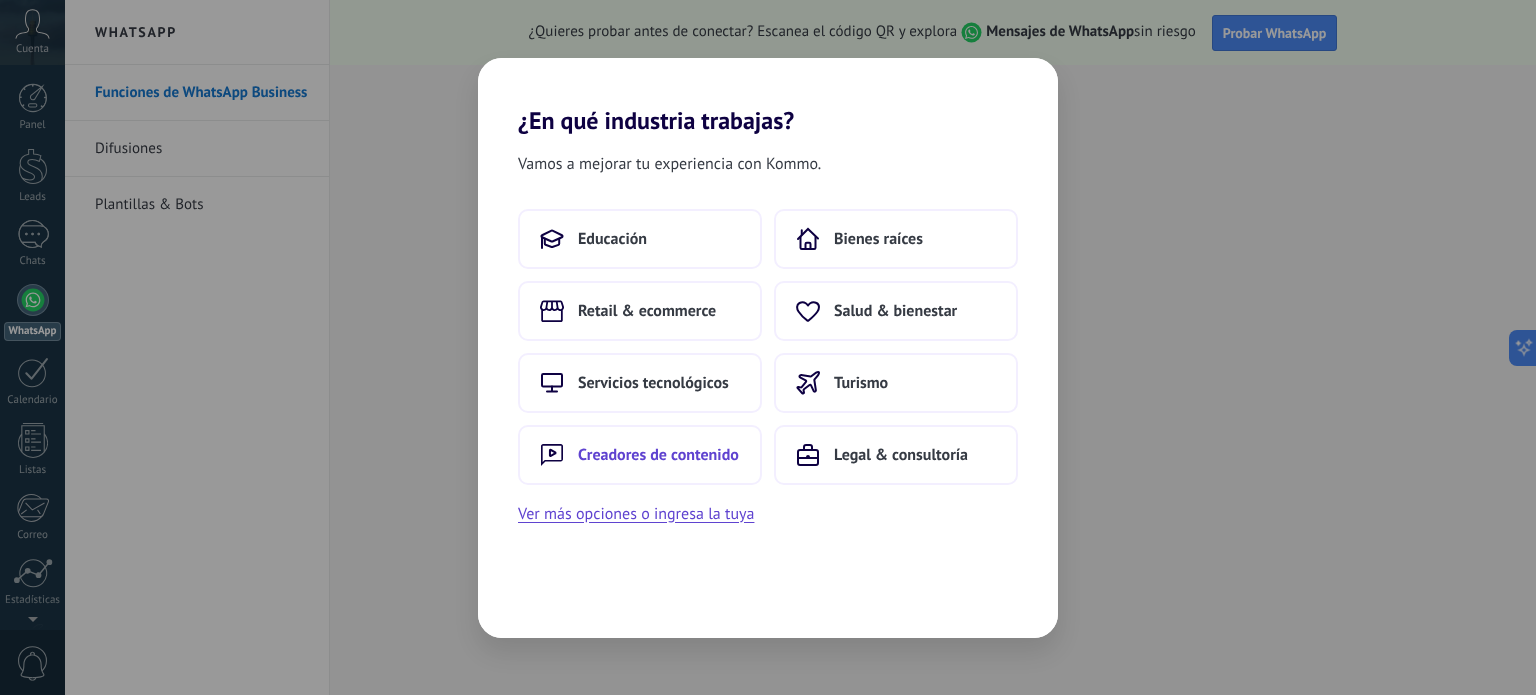 click on "Creadores de contenido" at bounding box center (612, 239) 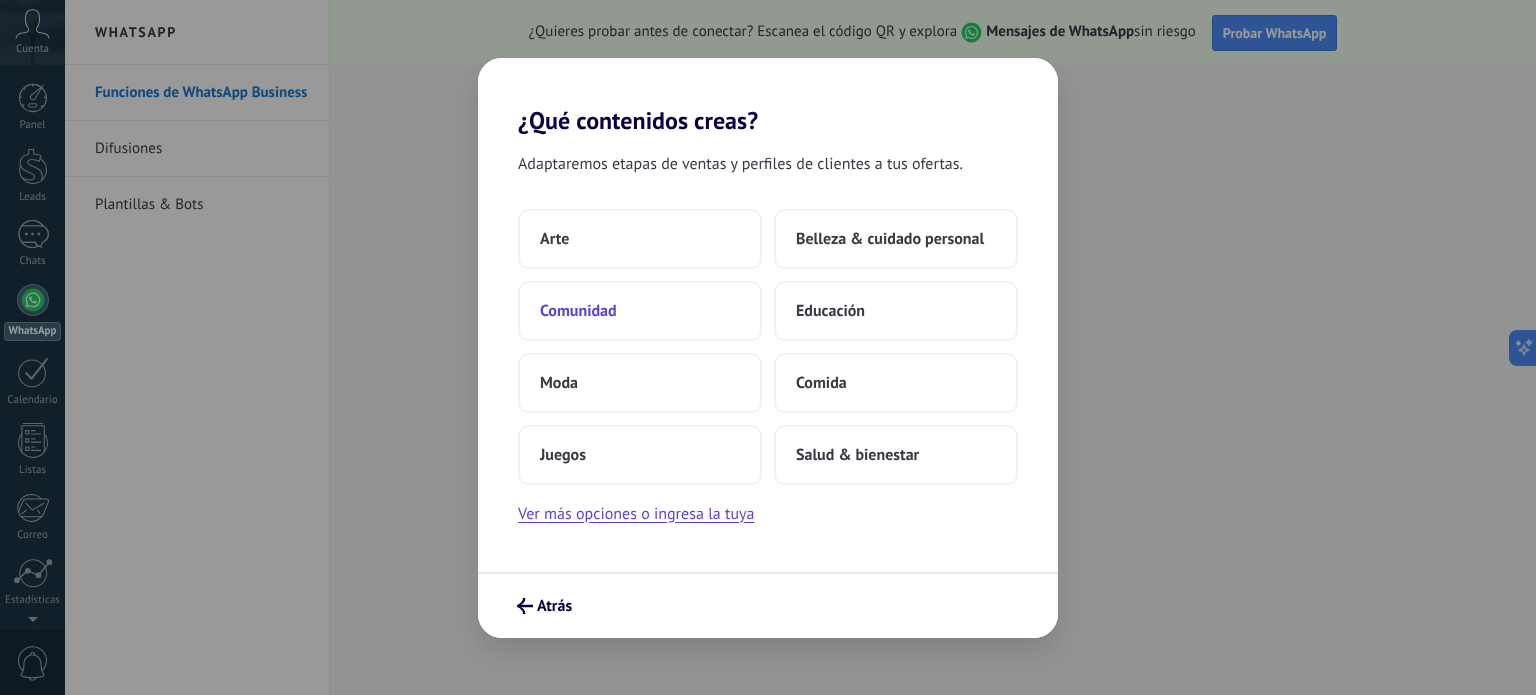 drag, startPoint x: 797, startPoint y: 352, endPoint x: 666, endPoint y: 300, distance: 140.94325 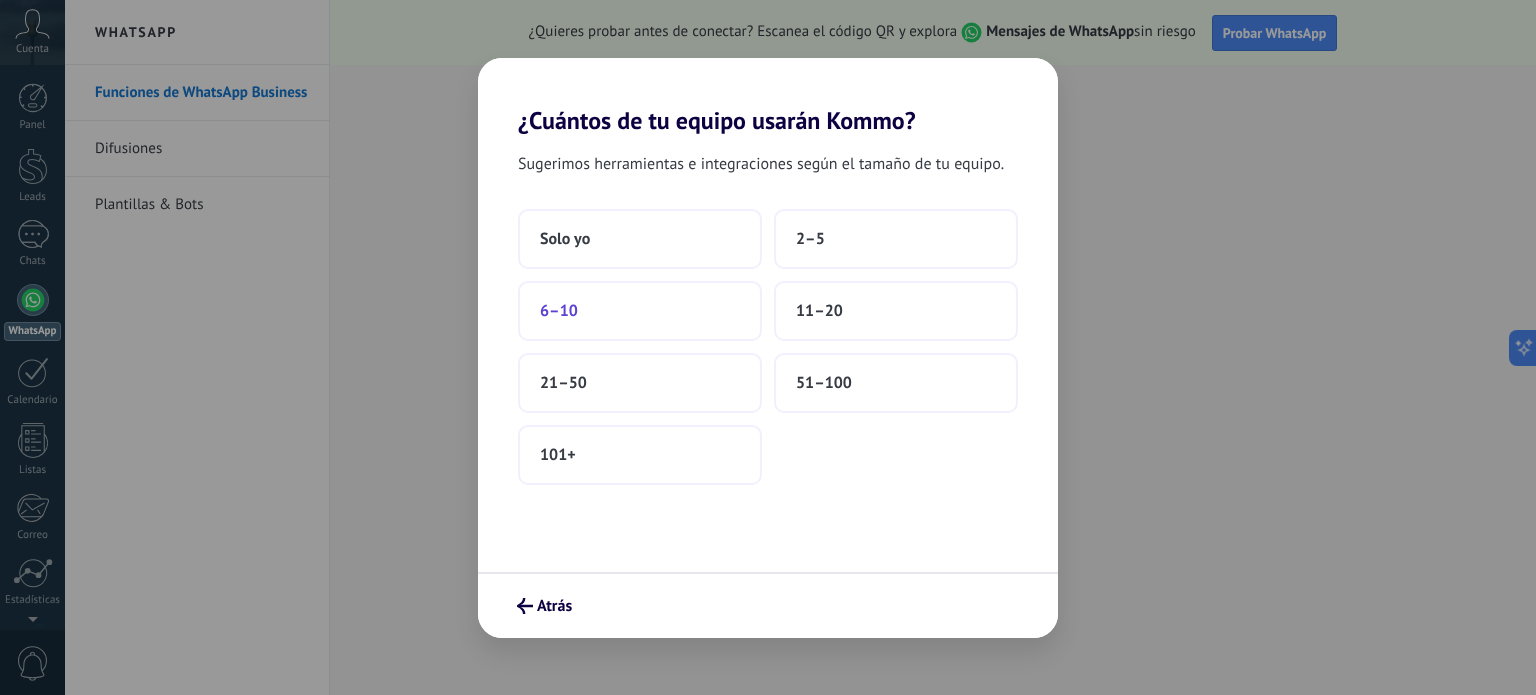 click on "6–10" at bounding box center [640, 311] 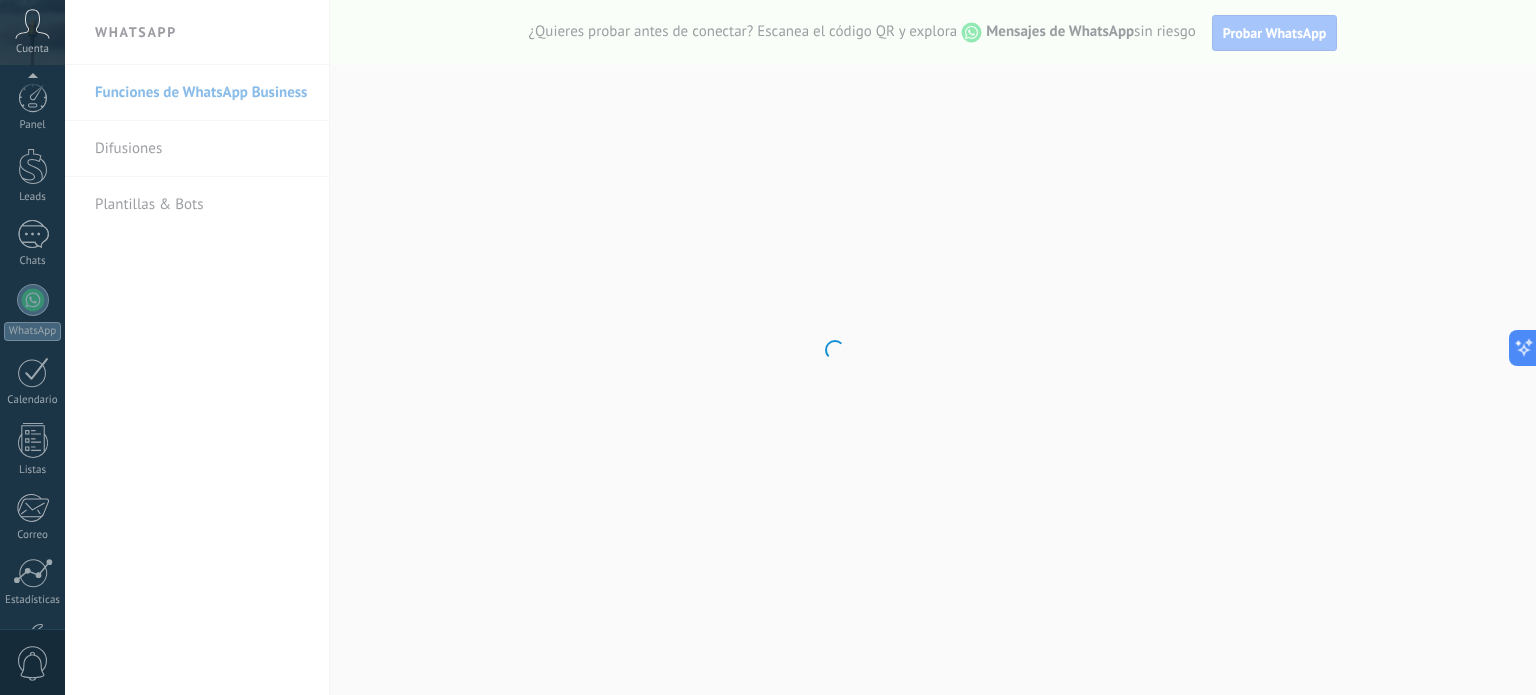 scroll, scrollTop: 136, scrollLeft: 0, axis: vertical 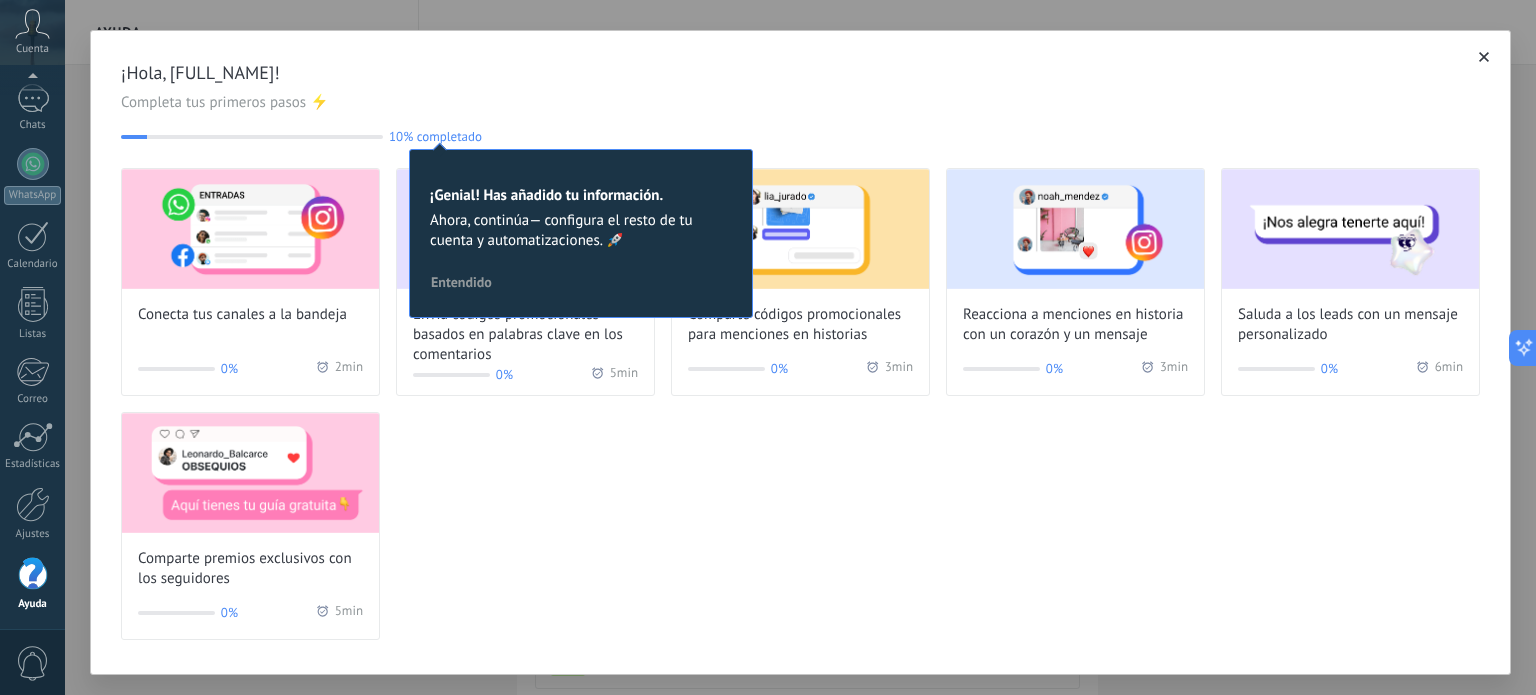 click on "Conecta tus canales a la bandeja 0% 2  min Envía códigos promocionales basados en palabras clave en los comentarios 0% 5  min Comparte códigos promocionales para menciones en historias 0% 3  min Reacciona a menciones en historia con un corazón y un mensaje 0% 3  min Saluda a los leads con un mensaje personalizado 0% 6  min Comparte premios exclusivos con los seguidores 0% 5  min" at bounding box center (800, 404) 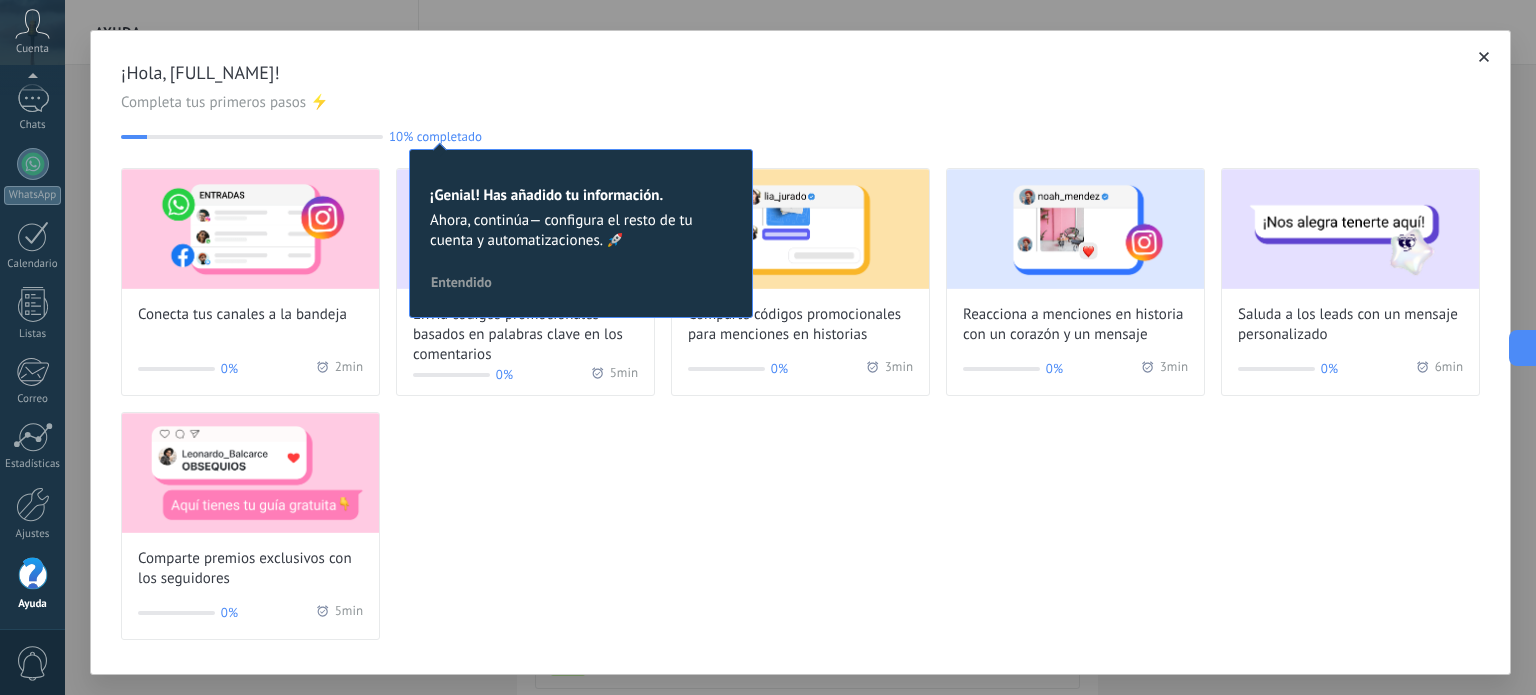click on "10% completado" at bounding box center [435, 136] 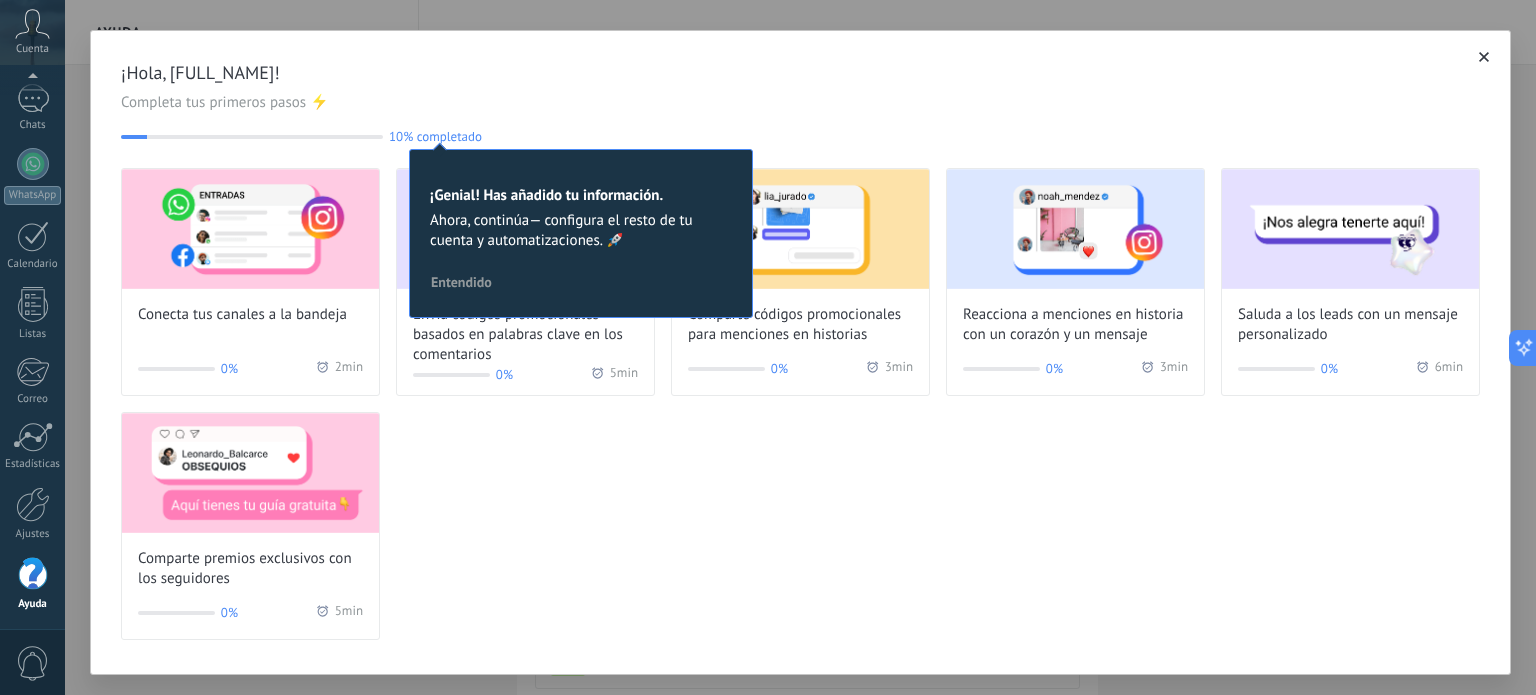 click on "Entendido" at bounding box center (461, 282) 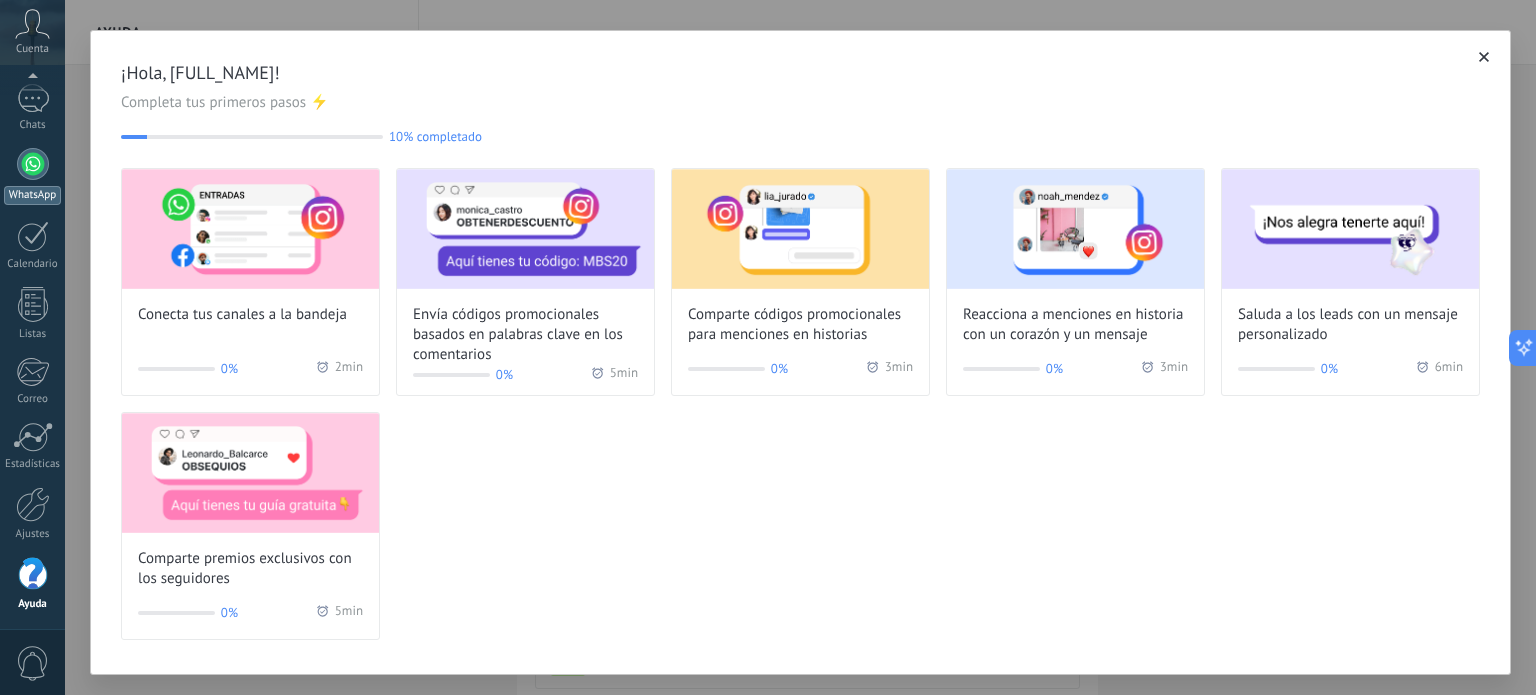 click at bounding box center (33, 164) 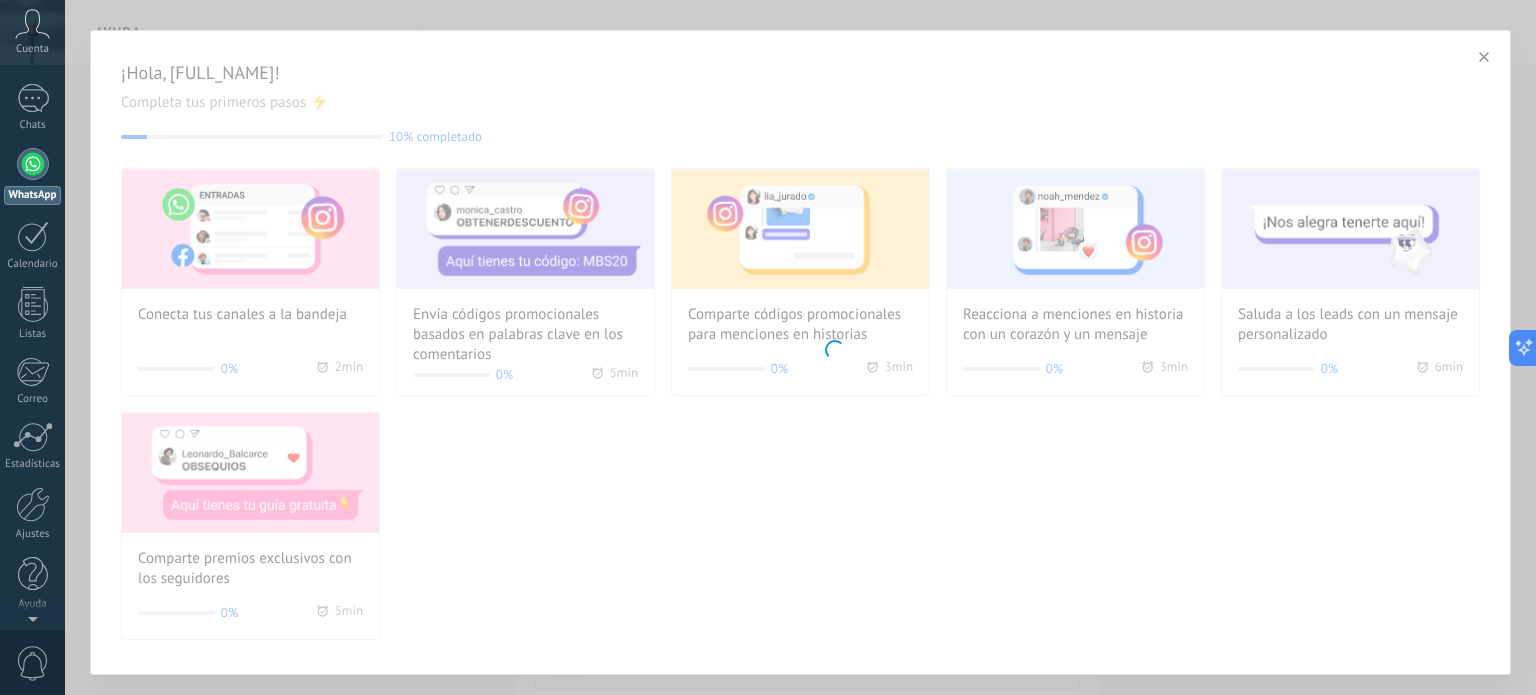 scroll, scrollTop: 0, scrollLeft: 0, axis: both 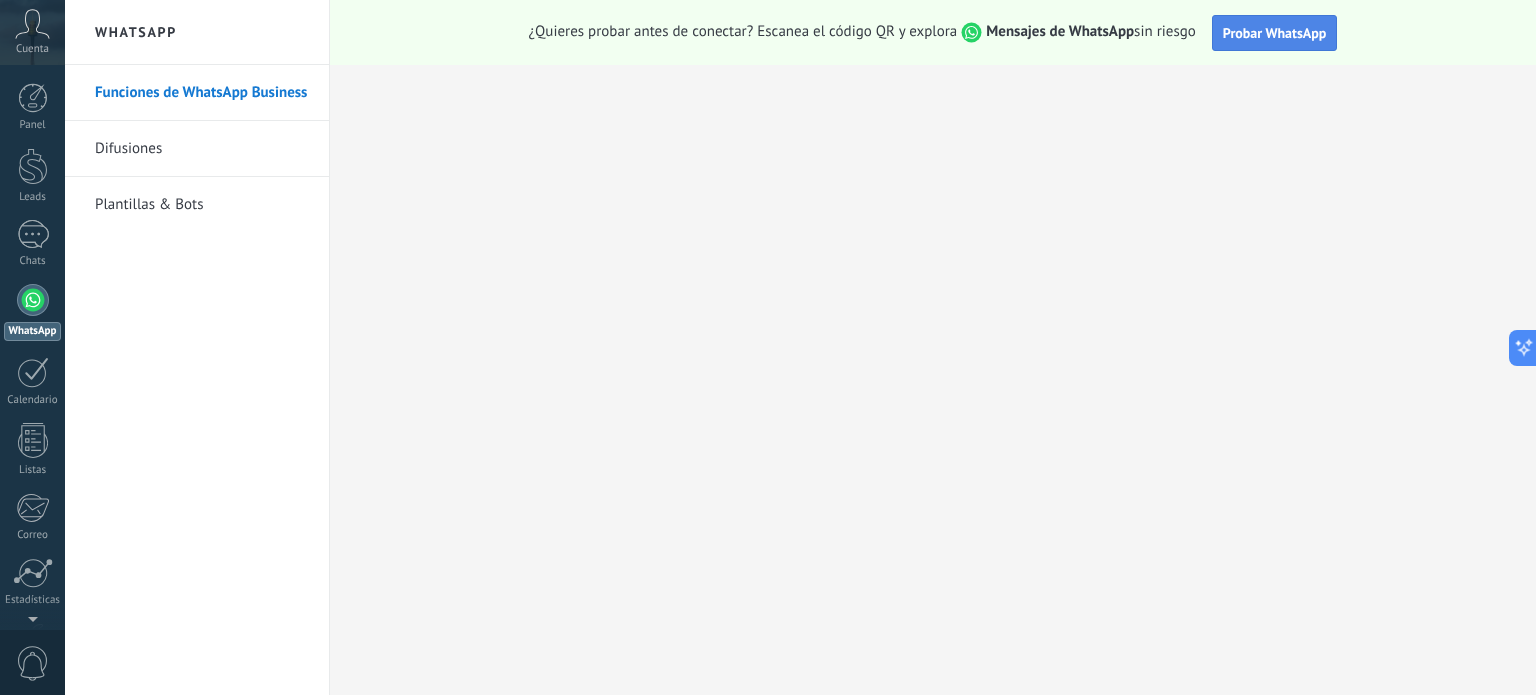 click on "Probar WhatsApp" at bounding box center [1275, 33] 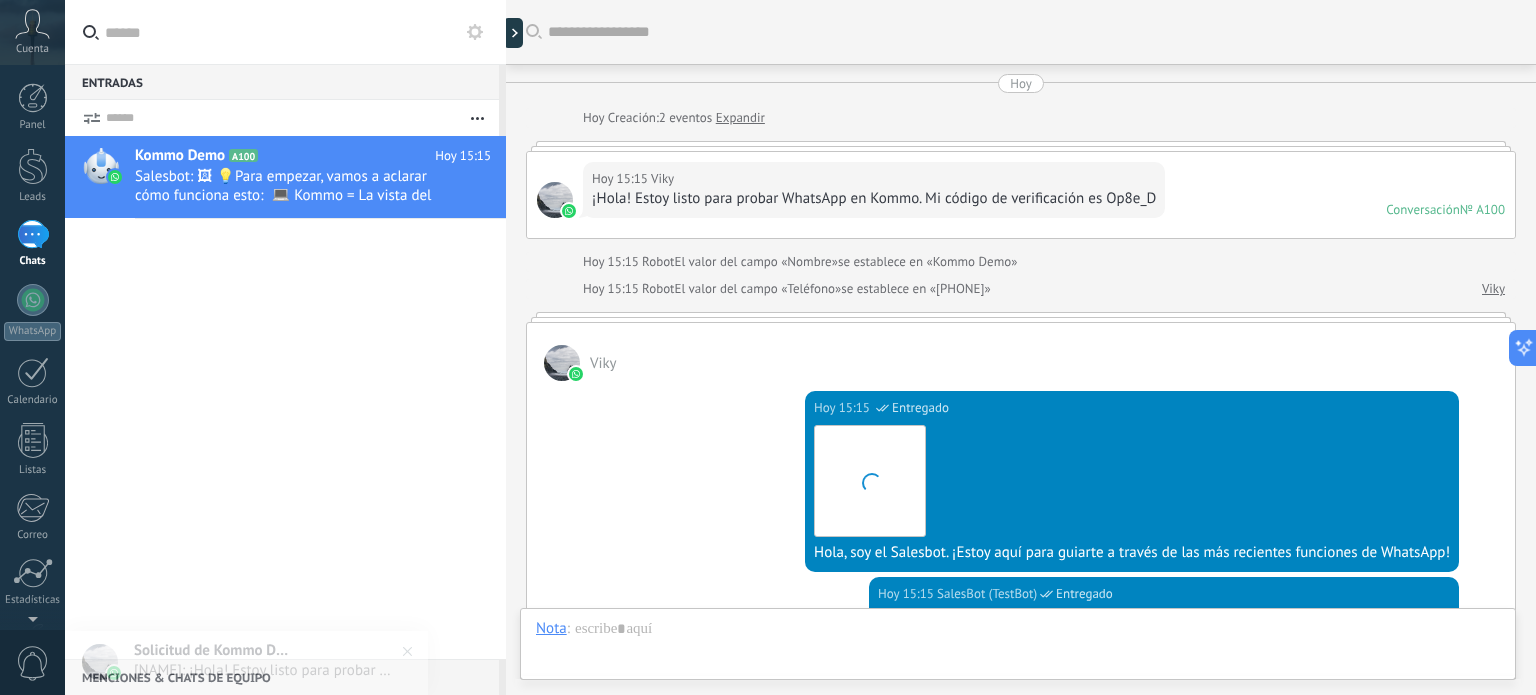scroll, scrollTop: 627, scrollLeft: 0, axis: vertical 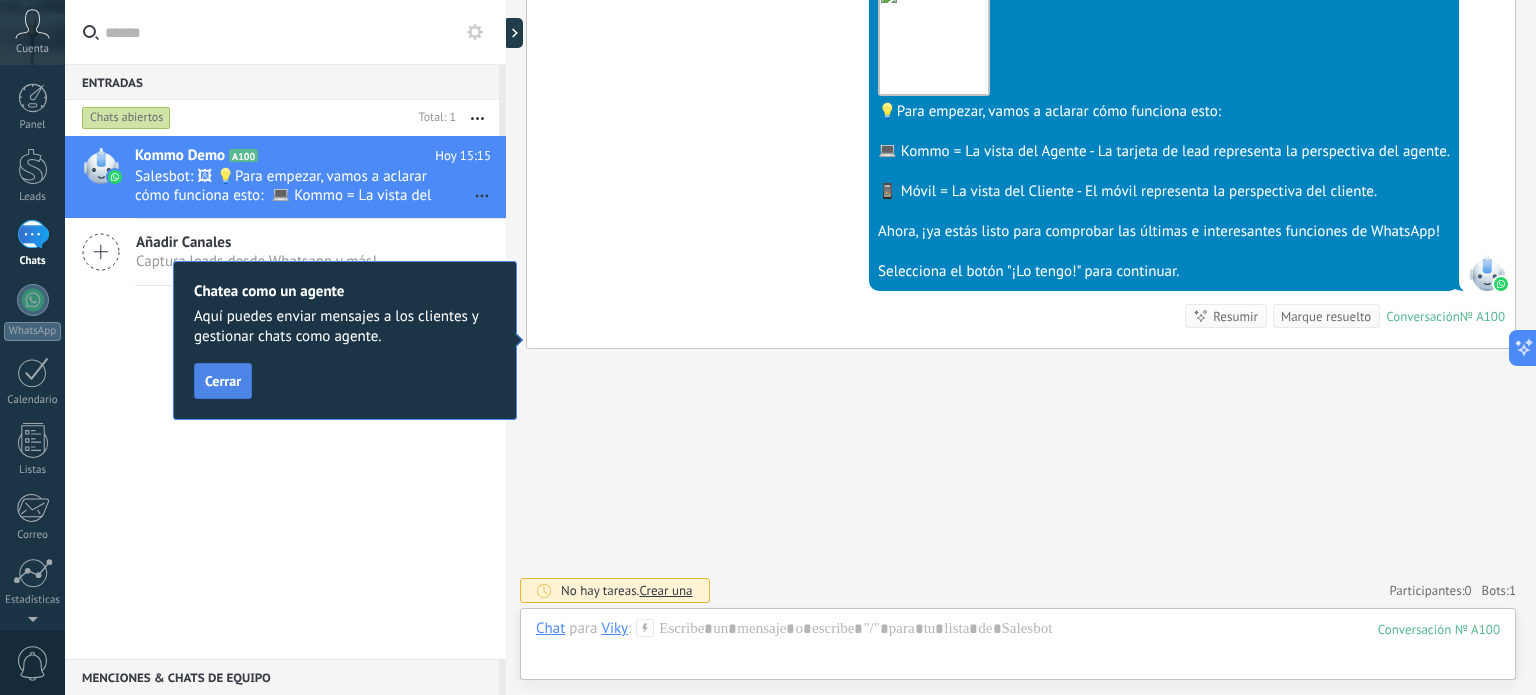 click on "Cerrar" at bounding box center [223, 381] 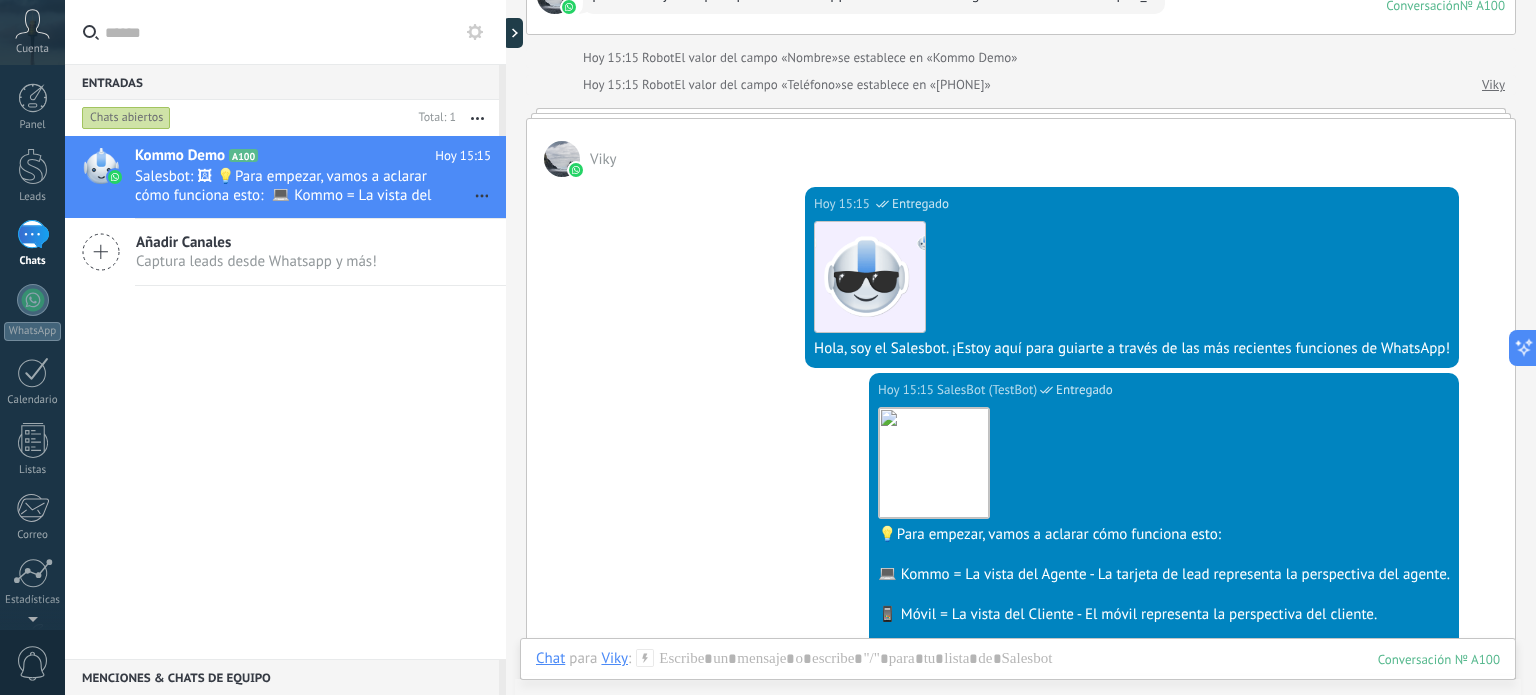 scroll, scrollTop: 627, scrollLeft: 0, axis: vertical 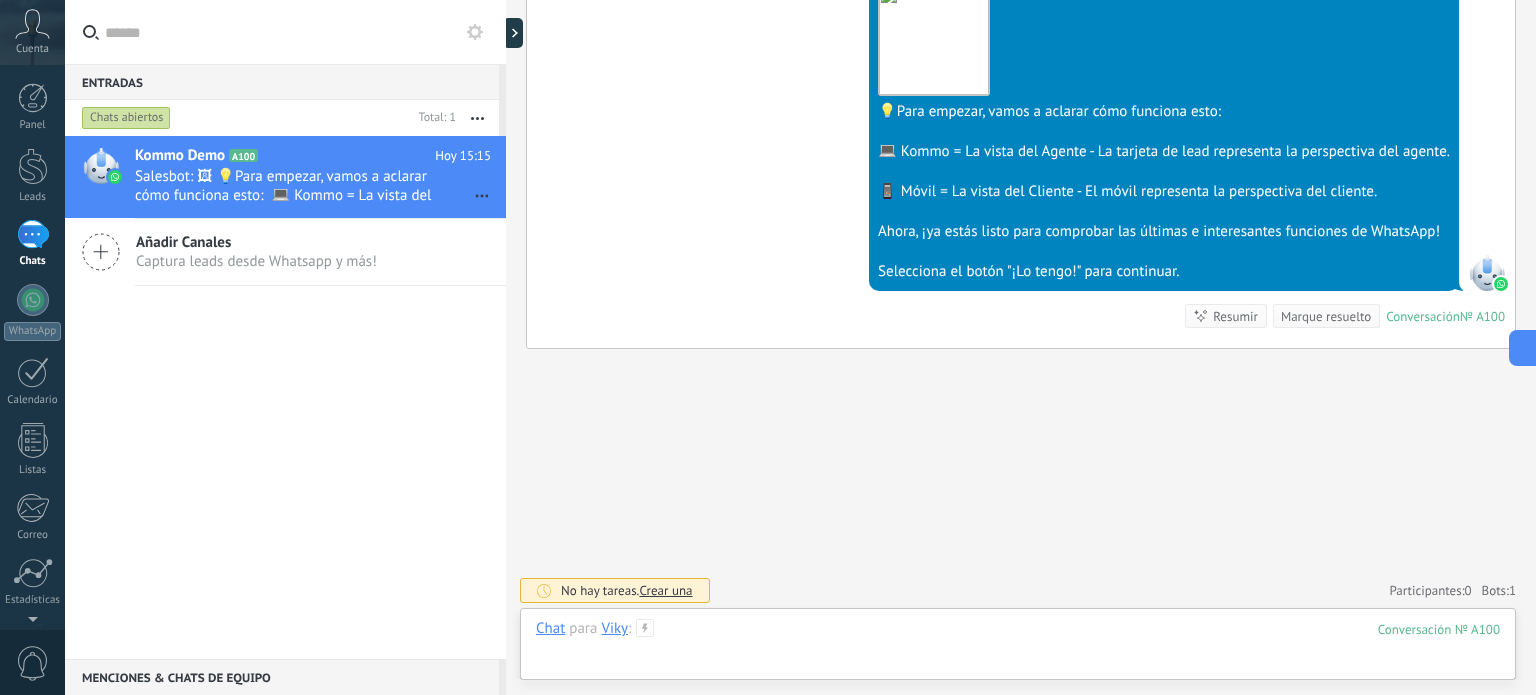 click at bounding box center [1018, 649] 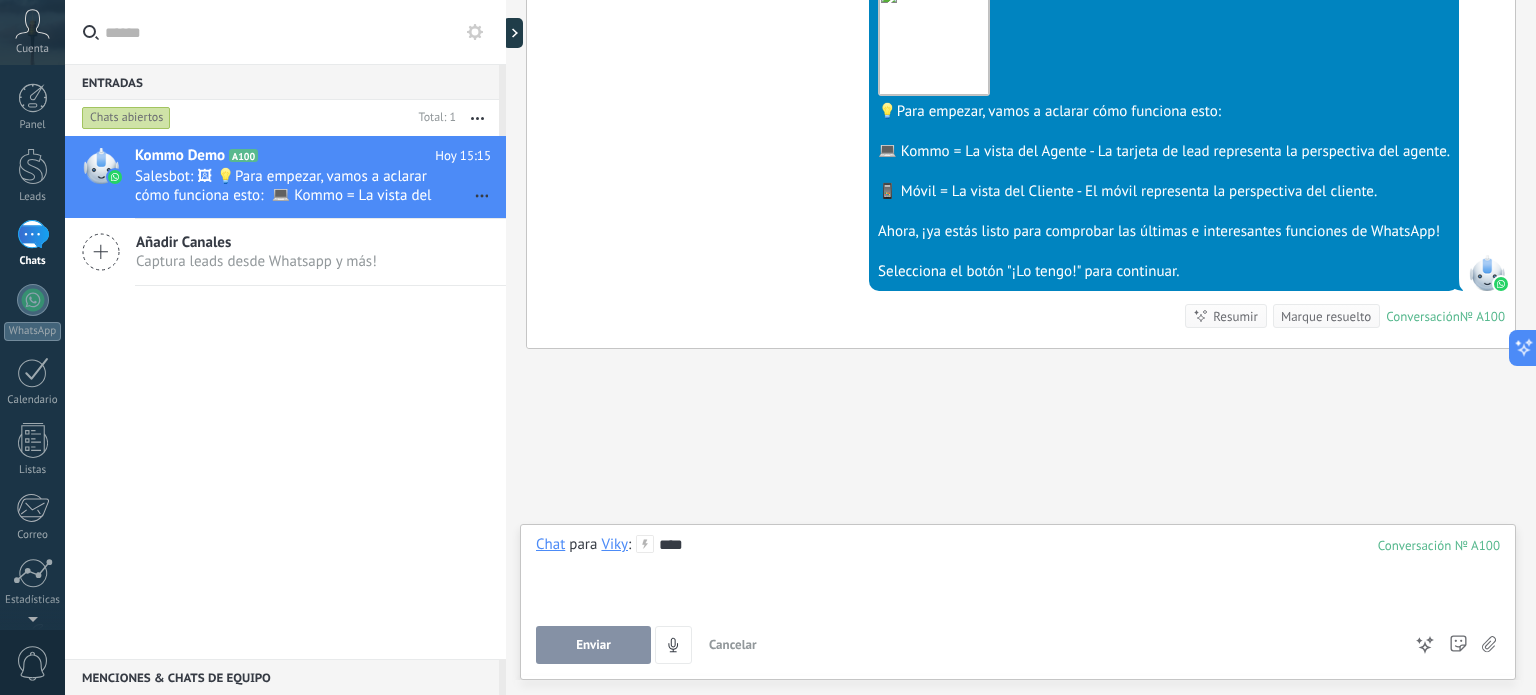 click on "Enviar" at bounding box center (593, 645) 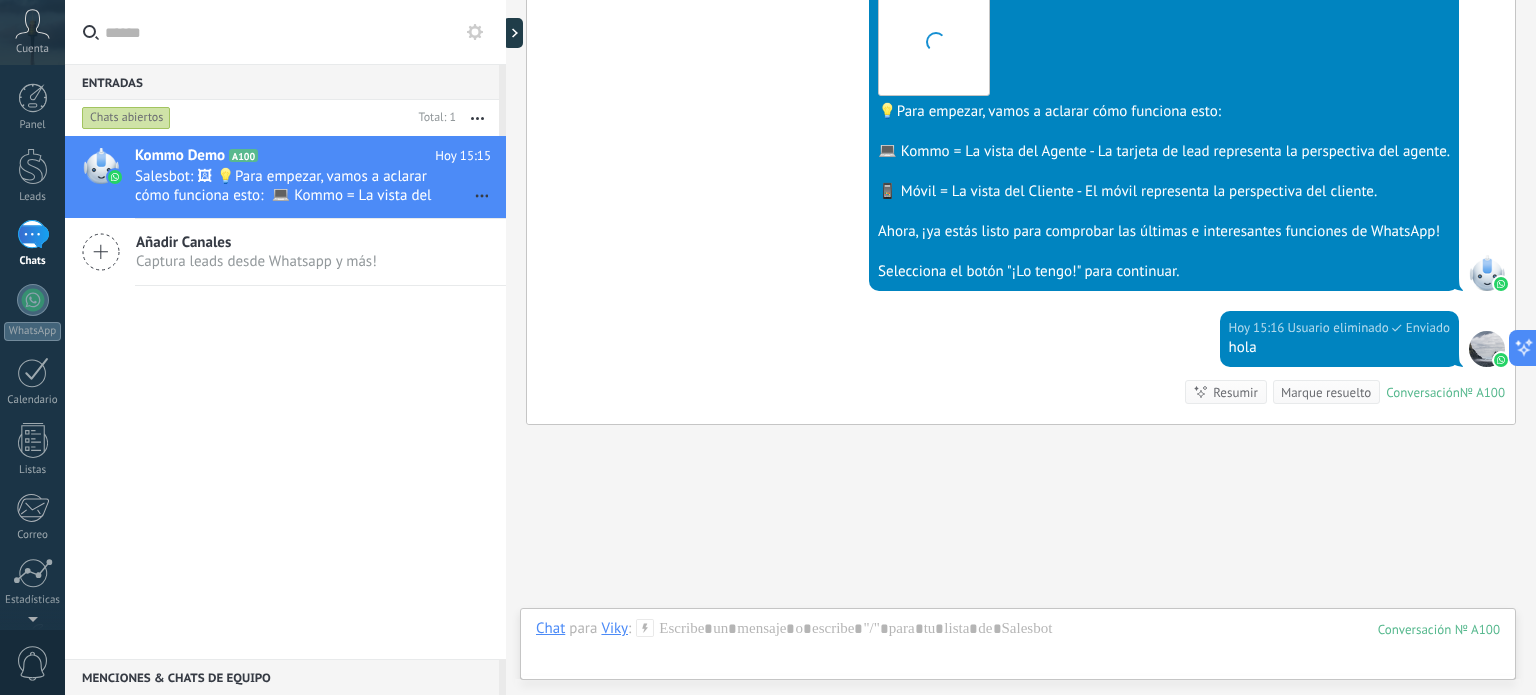 scroll, scrollTop: 703, scrollLeft: 0, axis: vertical 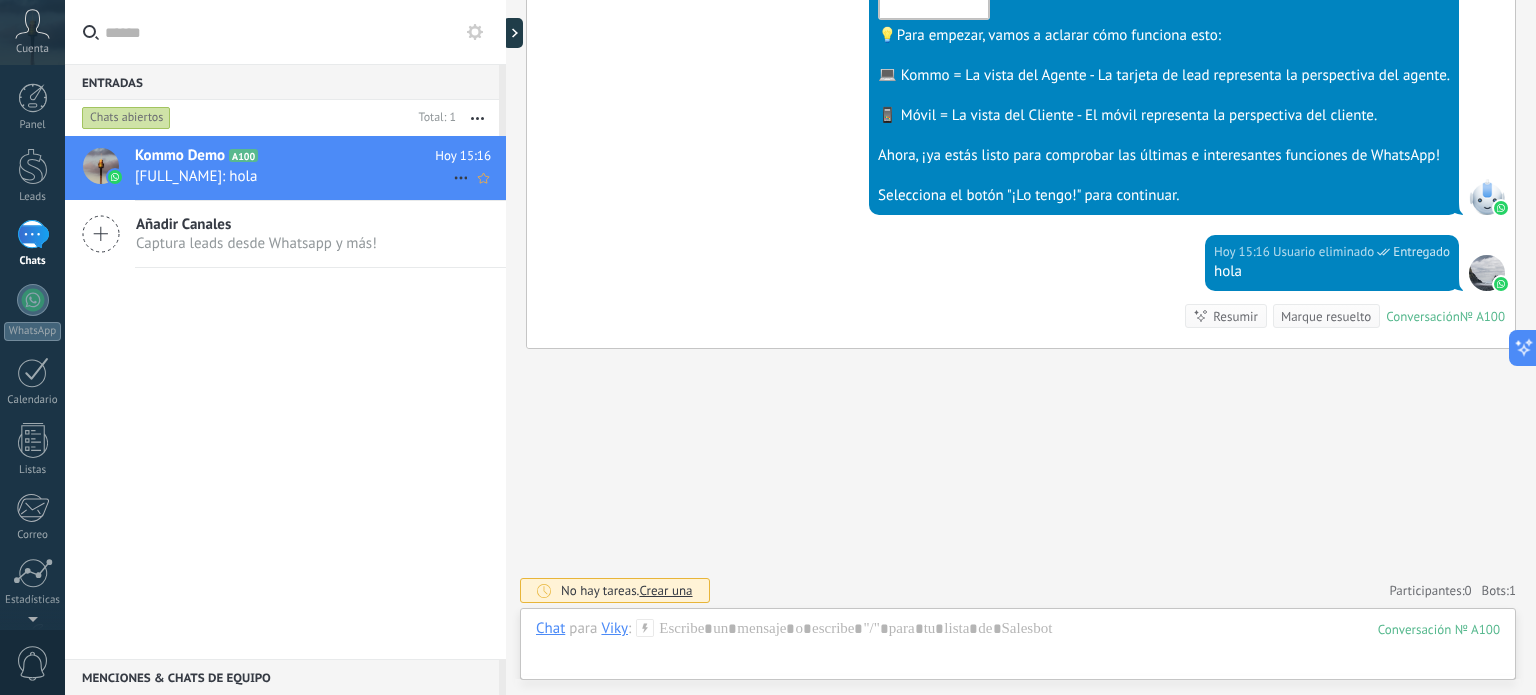 click at bounding box center (461, 178) 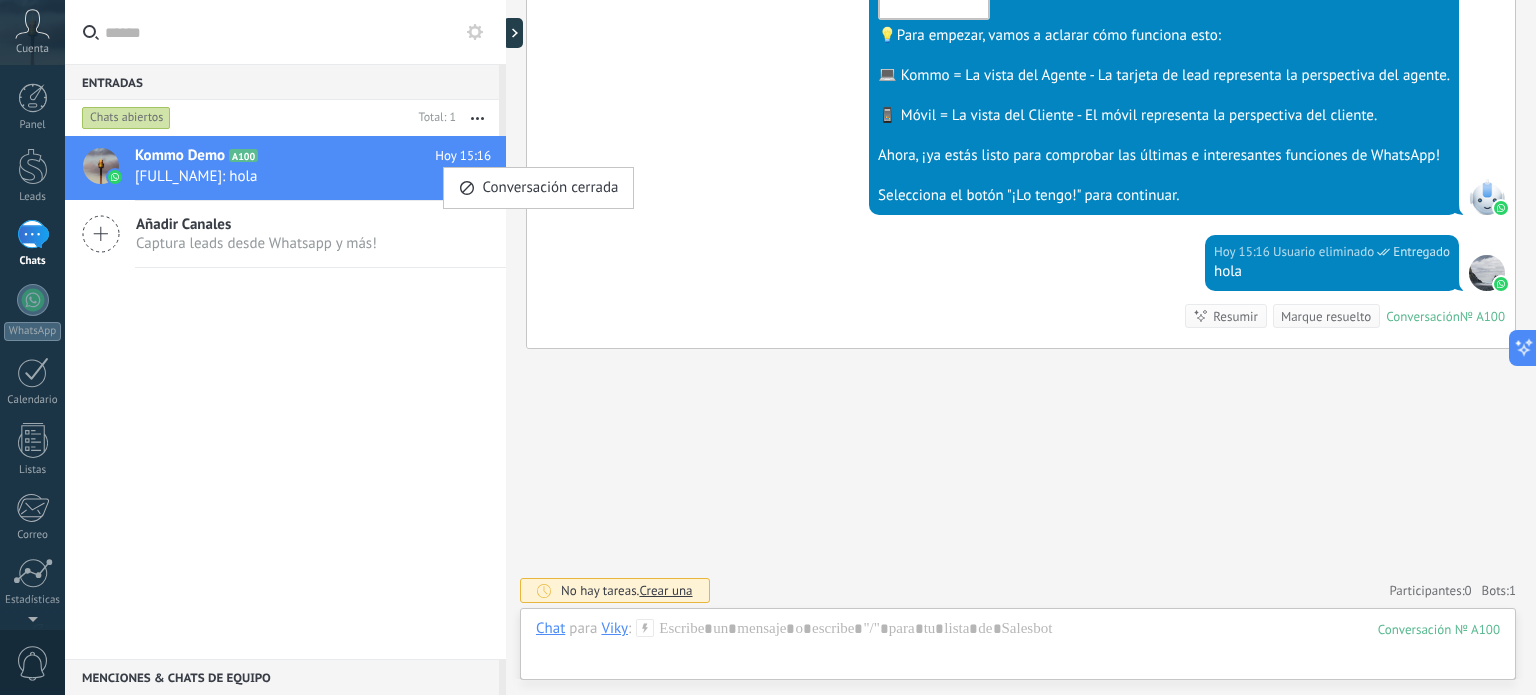 click at bounding box center [768, 347] 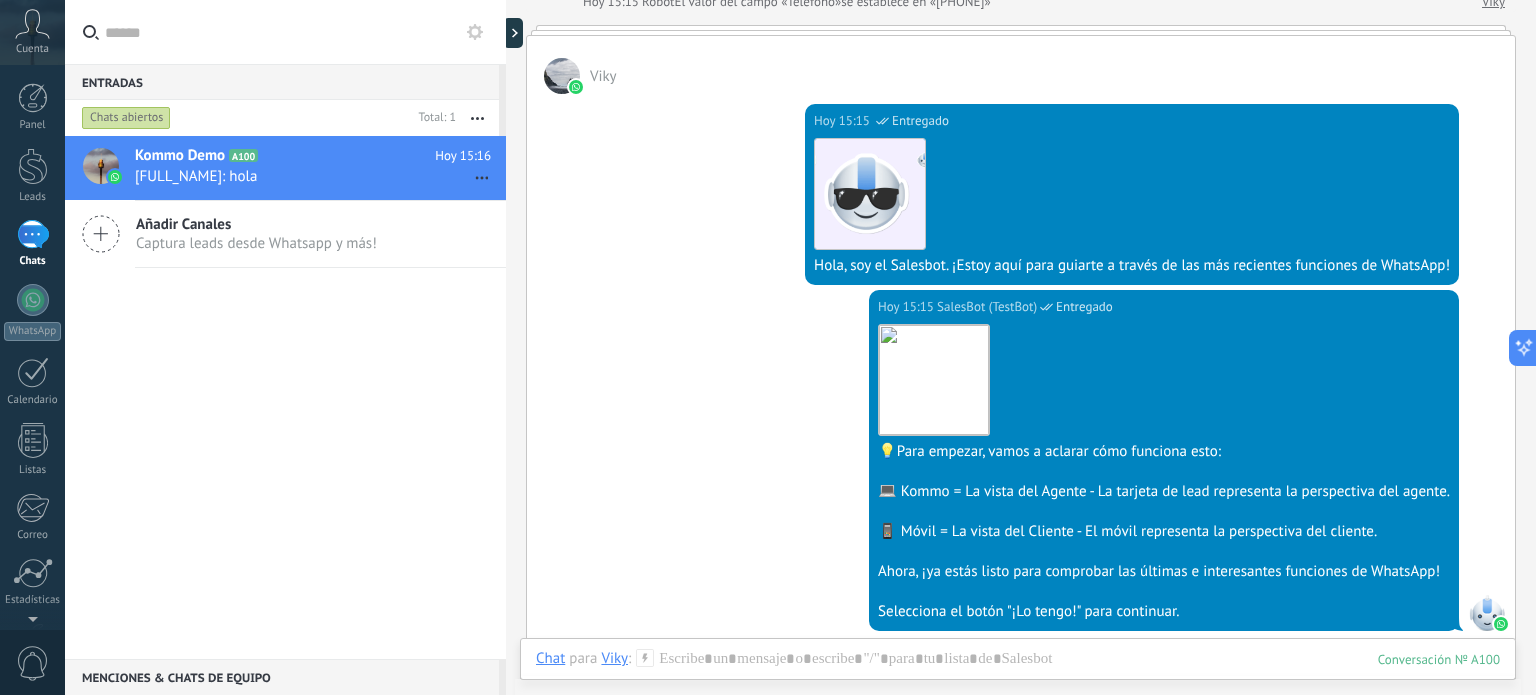 scroll, scrollTop: 0, scrollLeft: 0, axis: both 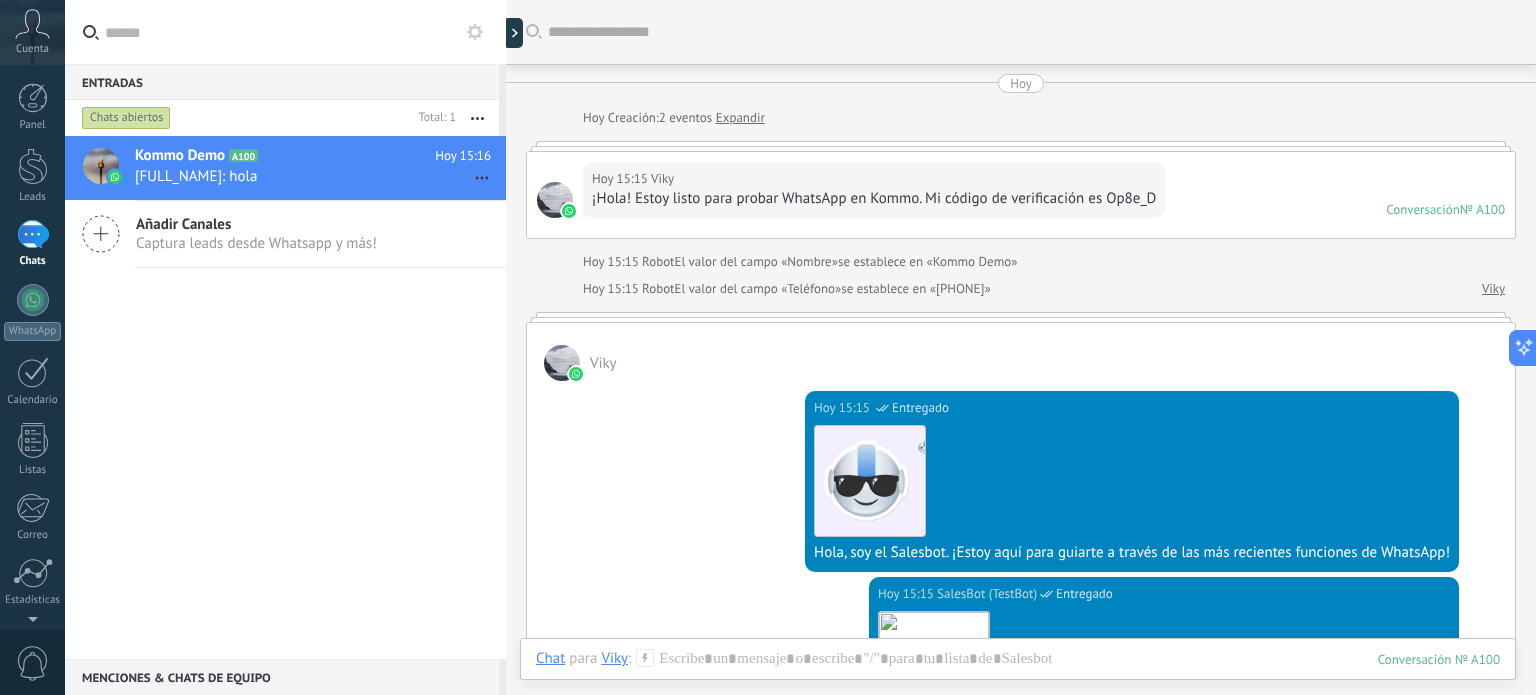 click on "Captura leads desde Whatsapp y más!" at bounding box center (256, 243) 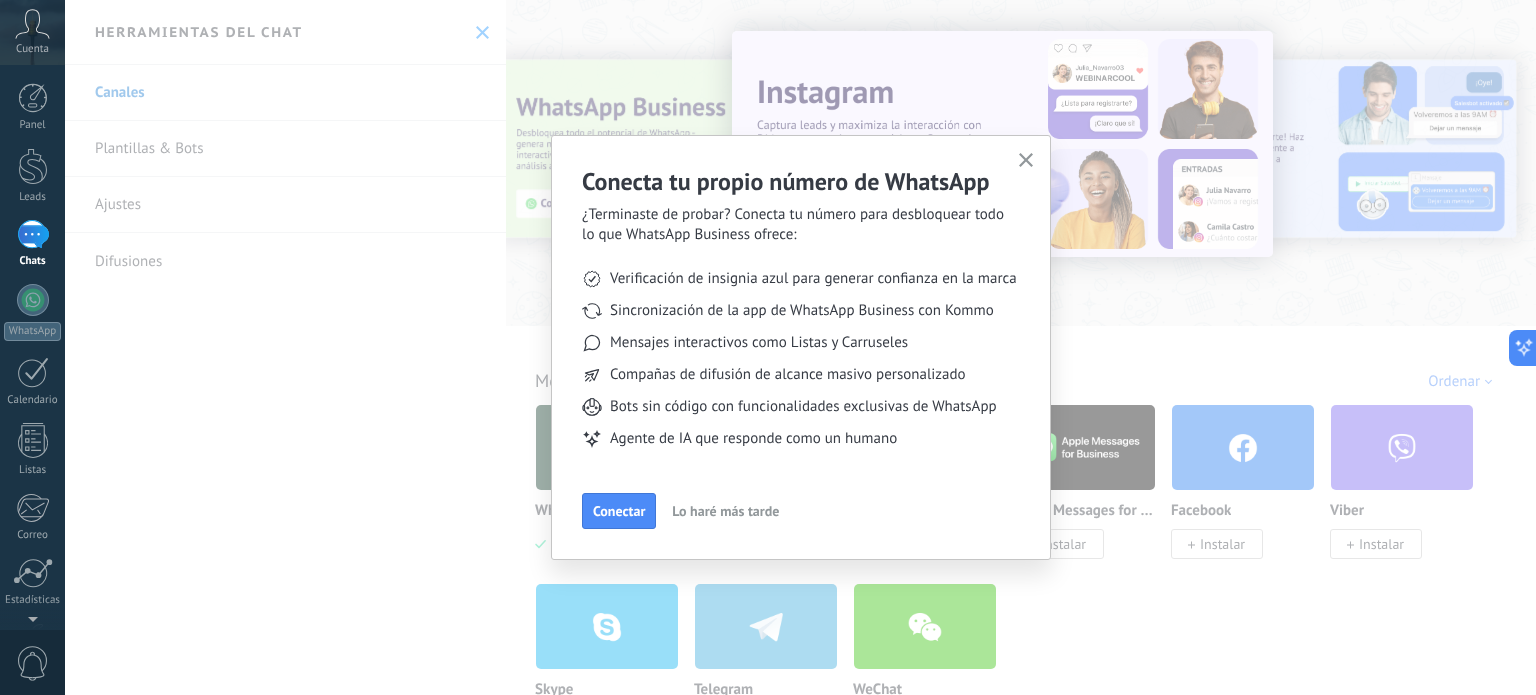 click on "Conecta tu propio número de WhatsApp ¿Terminaste de probar? Conecta tu número para desbloquear todo lo que WhatsApp Business ofrece: Verificación de insignia azul para generar confianza en la marca Sincronización de la app de WhatsApp Business con Kommo Mensajes interactivos como Listas y Carruseles Compañas de difusión de alcance masivo personalizado Bots sin código con funcionalidades exclusivas de WhatsApp Agente de IA que responde como un humano Conectar Lo haré más tarde" at bounding box center (801, 347) 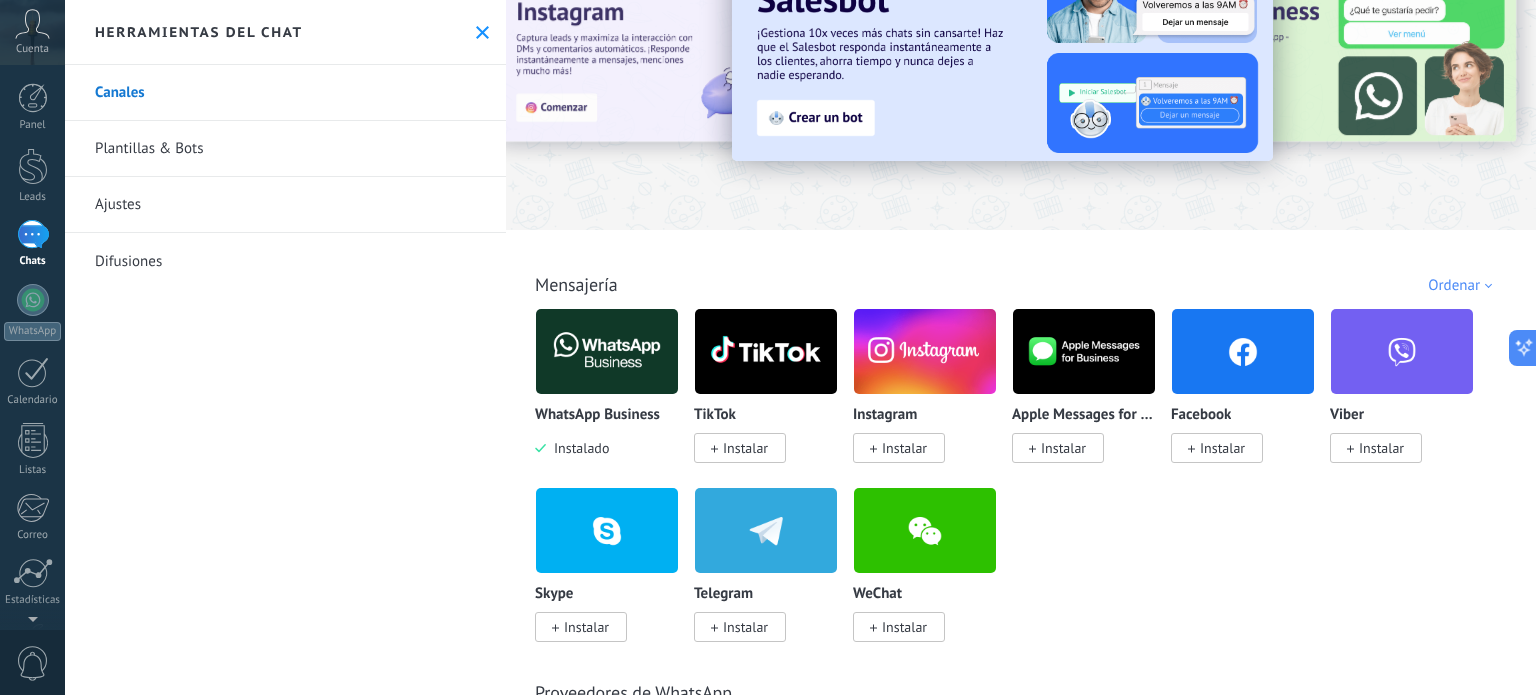 scroll, scrollTop: 0, scrollLeft: 0, axis: both 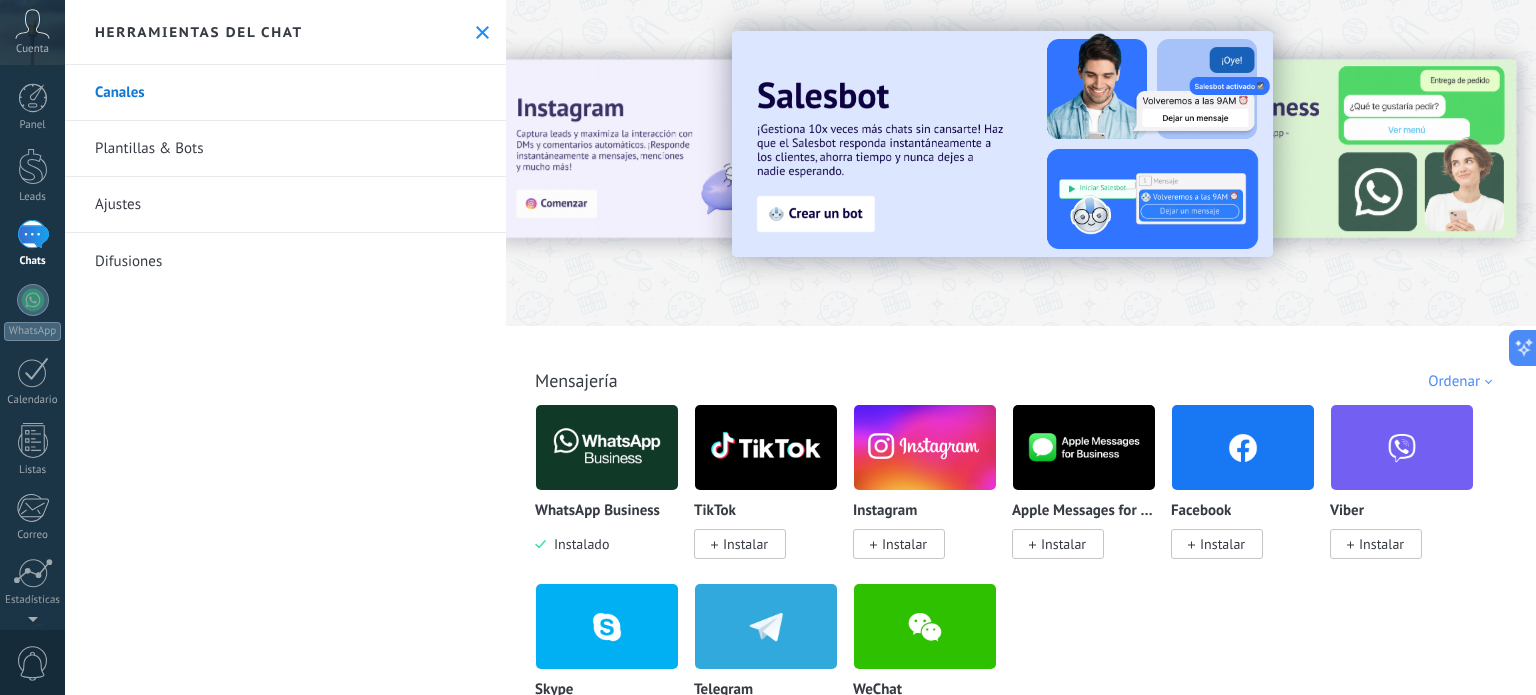 click at bounding box center [482, 32] 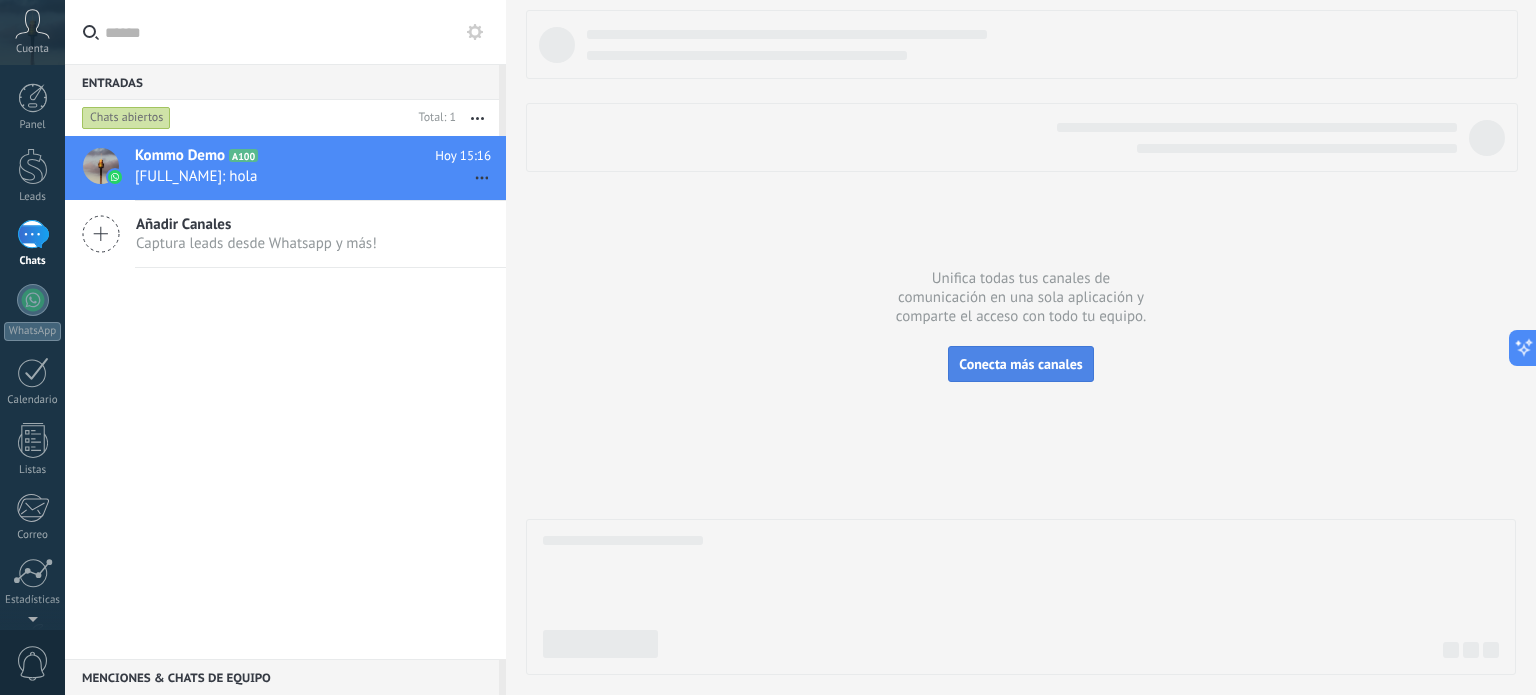 click on "Conecta más canales" at bounding box center (1020, 364) 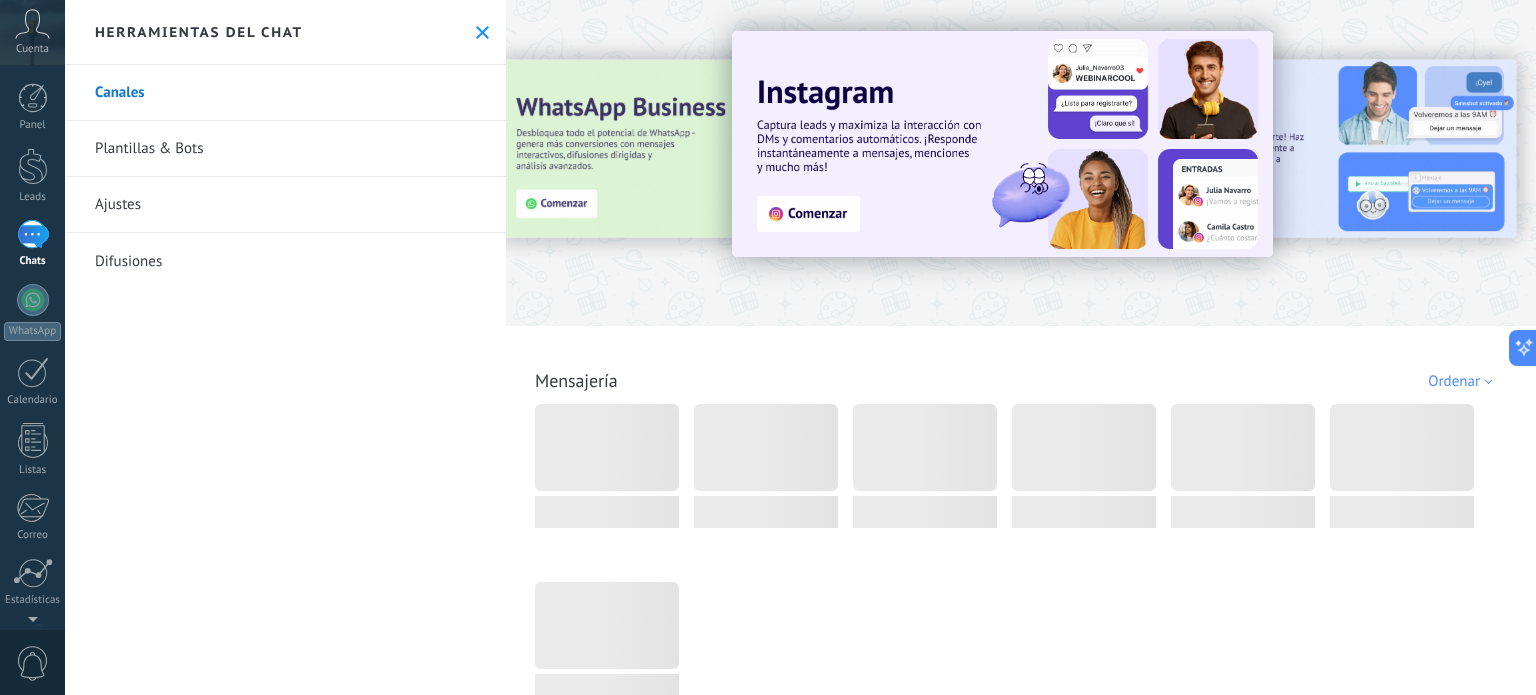 click on "Plantillas & Bots" at bounding box center [285, 149] 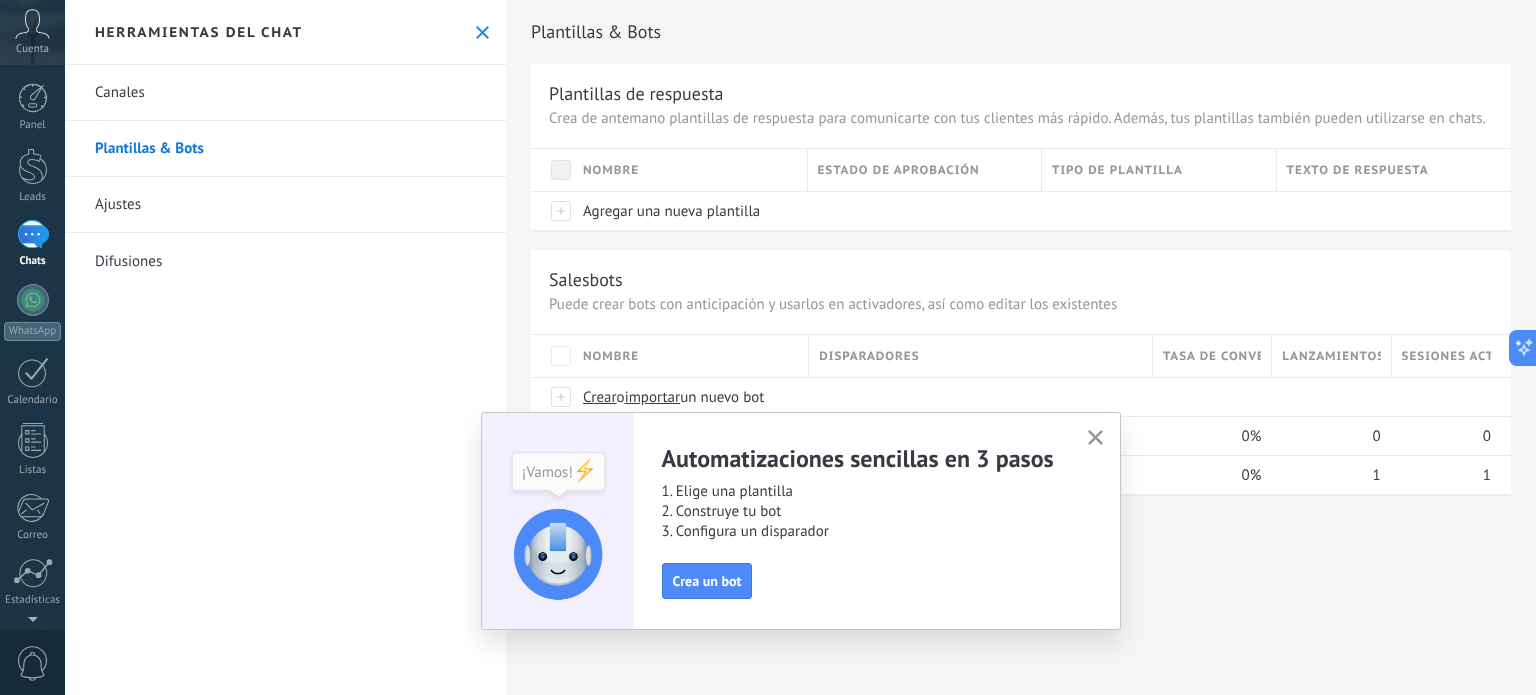 click on "Automatizaciones sencillas en 3 pasos 1. Elige una plantilla 2. Construye tu bot 3. Configura un disparador Crea un bot" at bounding box center [876, 521] 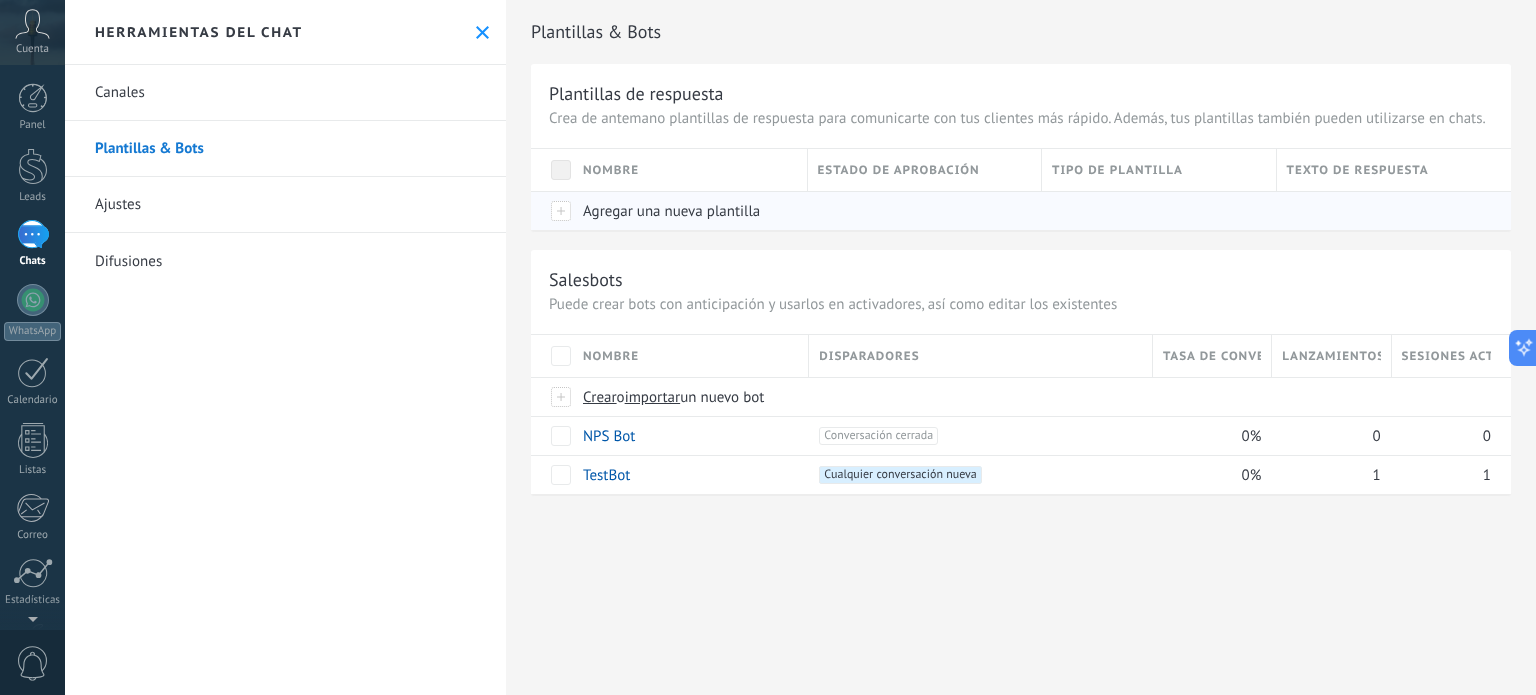 click at bounding box center (552, 210) 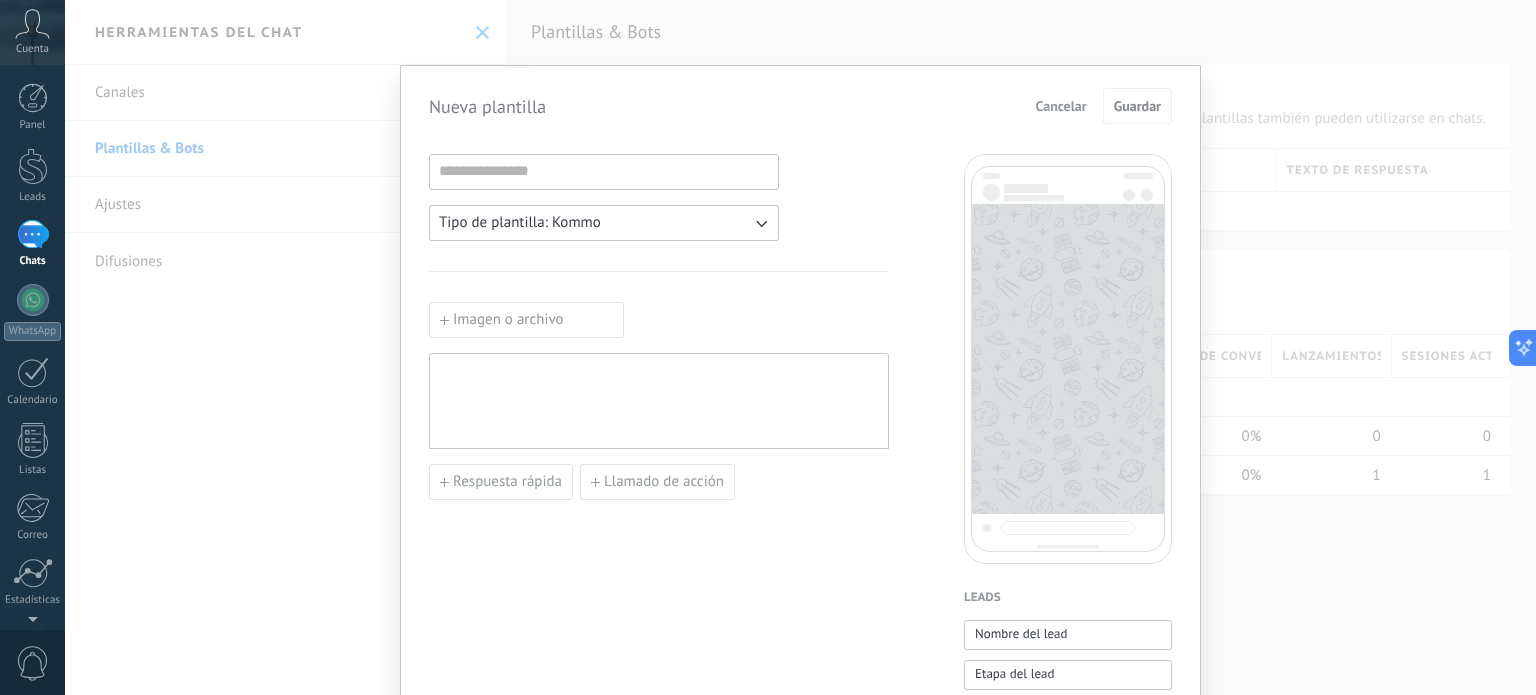 click on "Tipo de plantilla: Kommo" at bounding box center [520, 223] 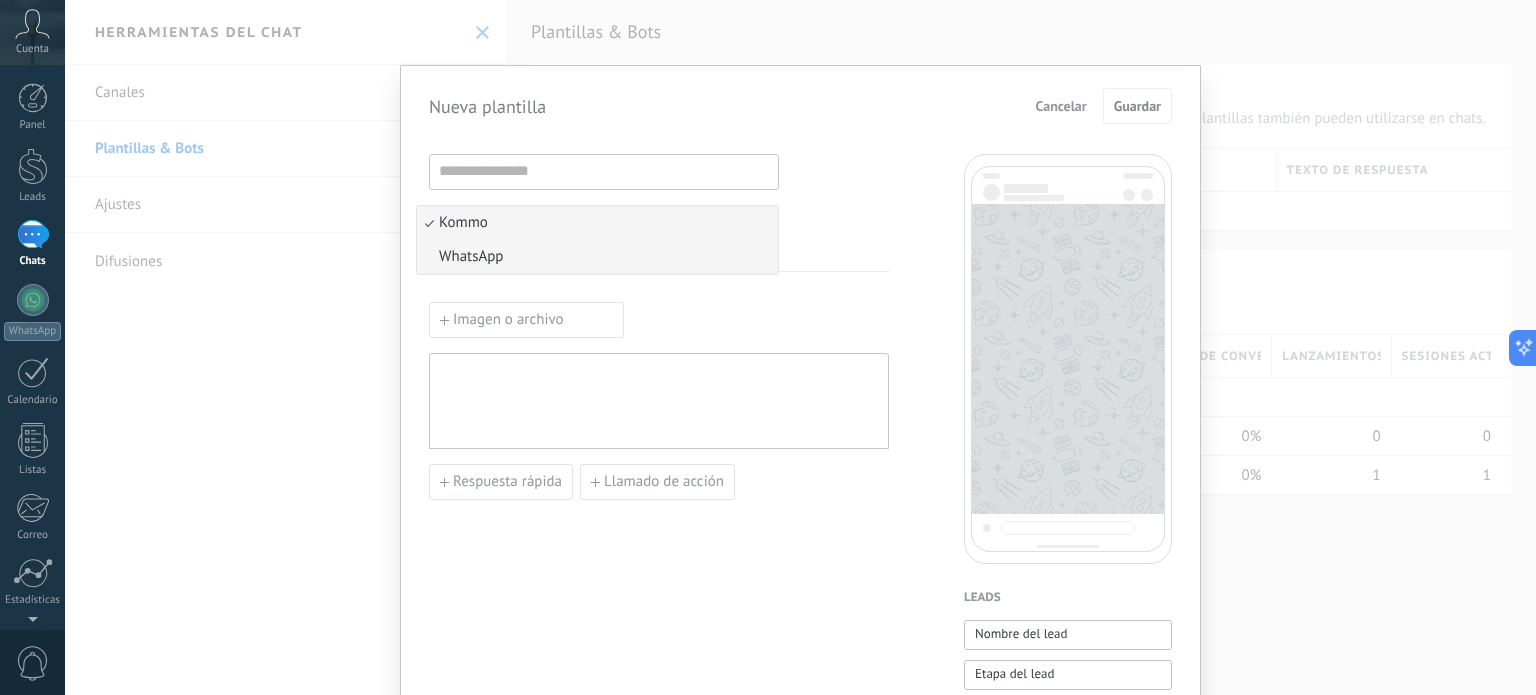 click on "WhatsApp" at bounding box center (597, 257) 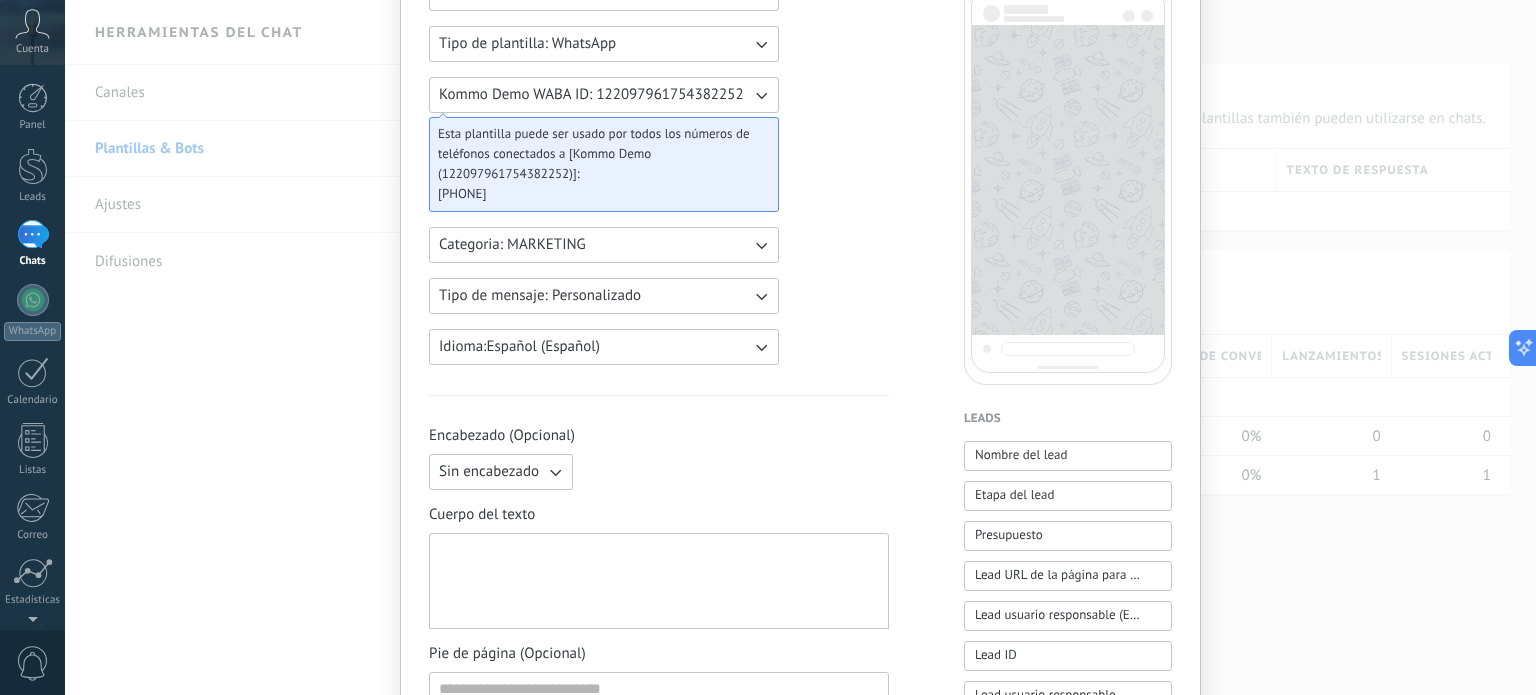 scroll, scrollTop: 180, scrollLeft: 0, axis: vertical 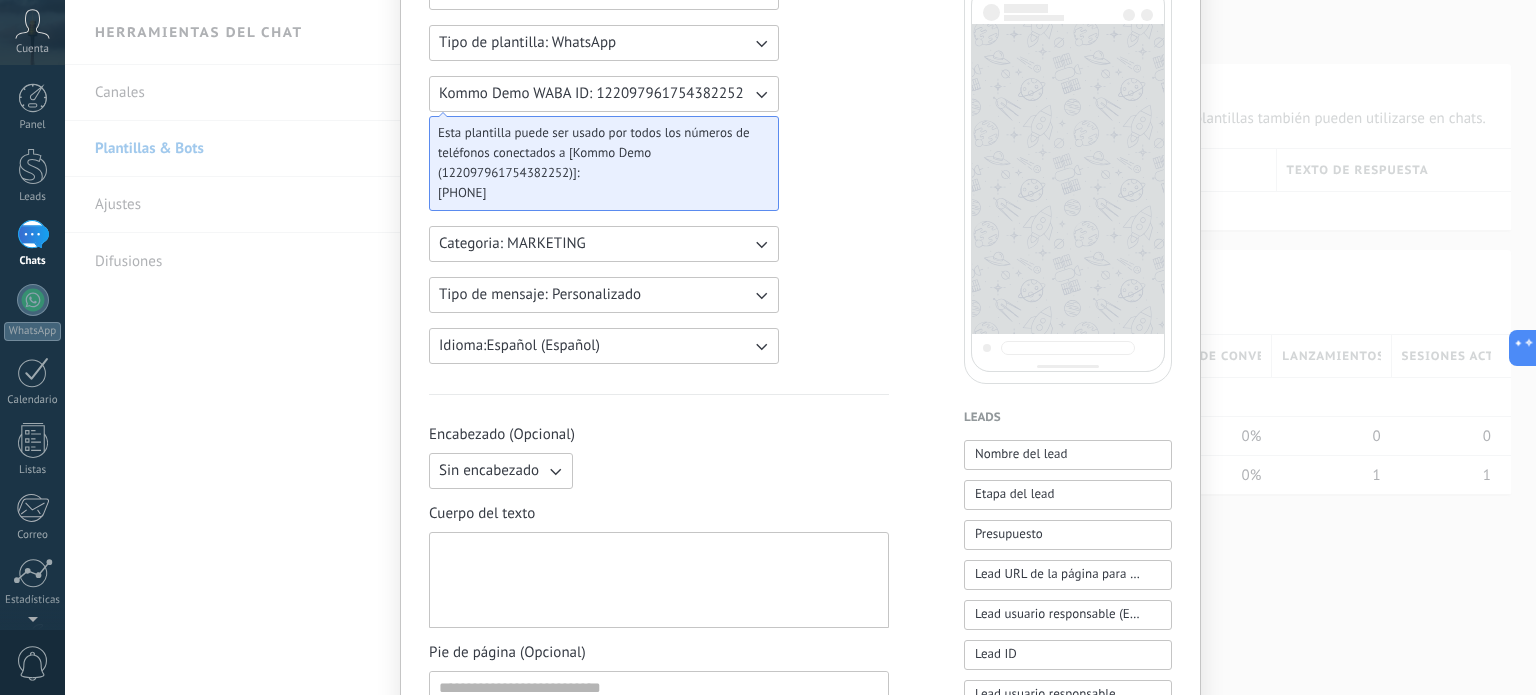click on "Sin encabezado" at bounding box center (501, 471) 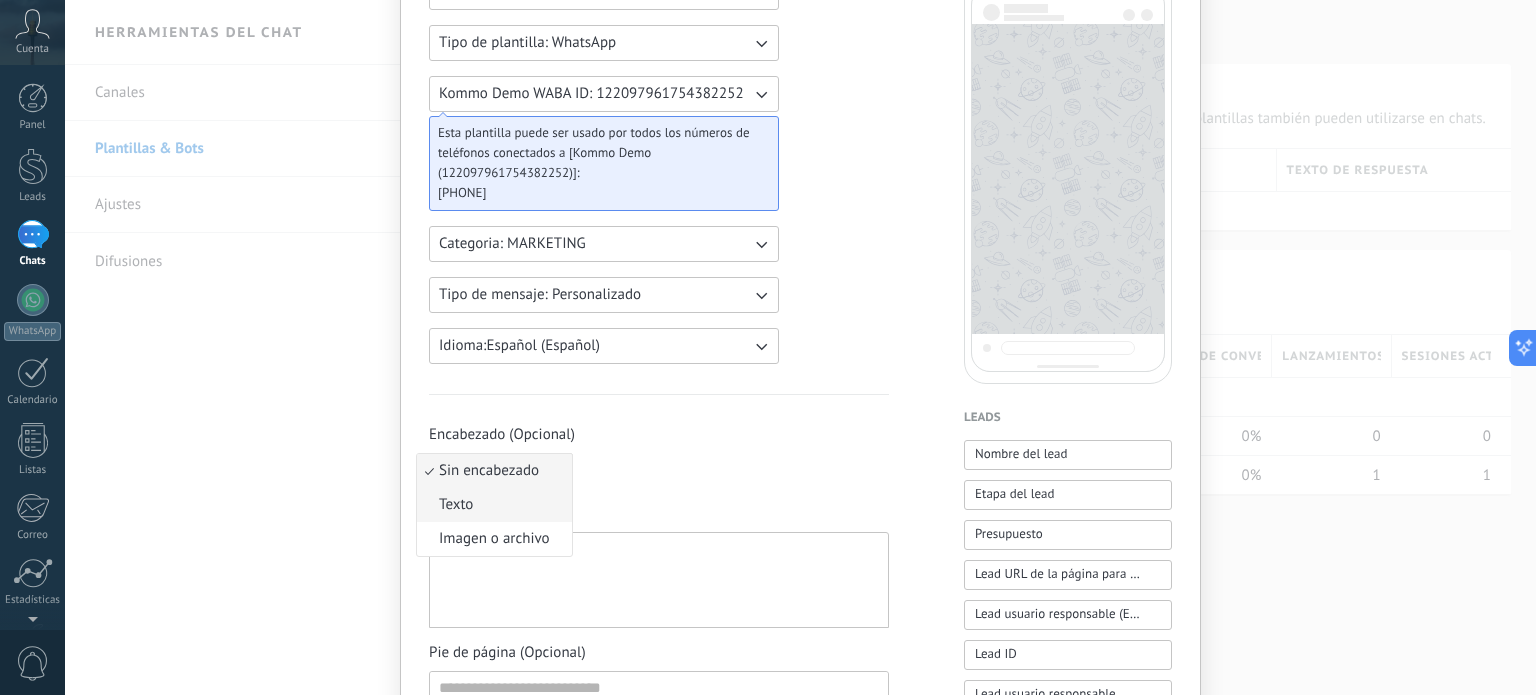 click on "Texto" at bounding box center (494, 505) 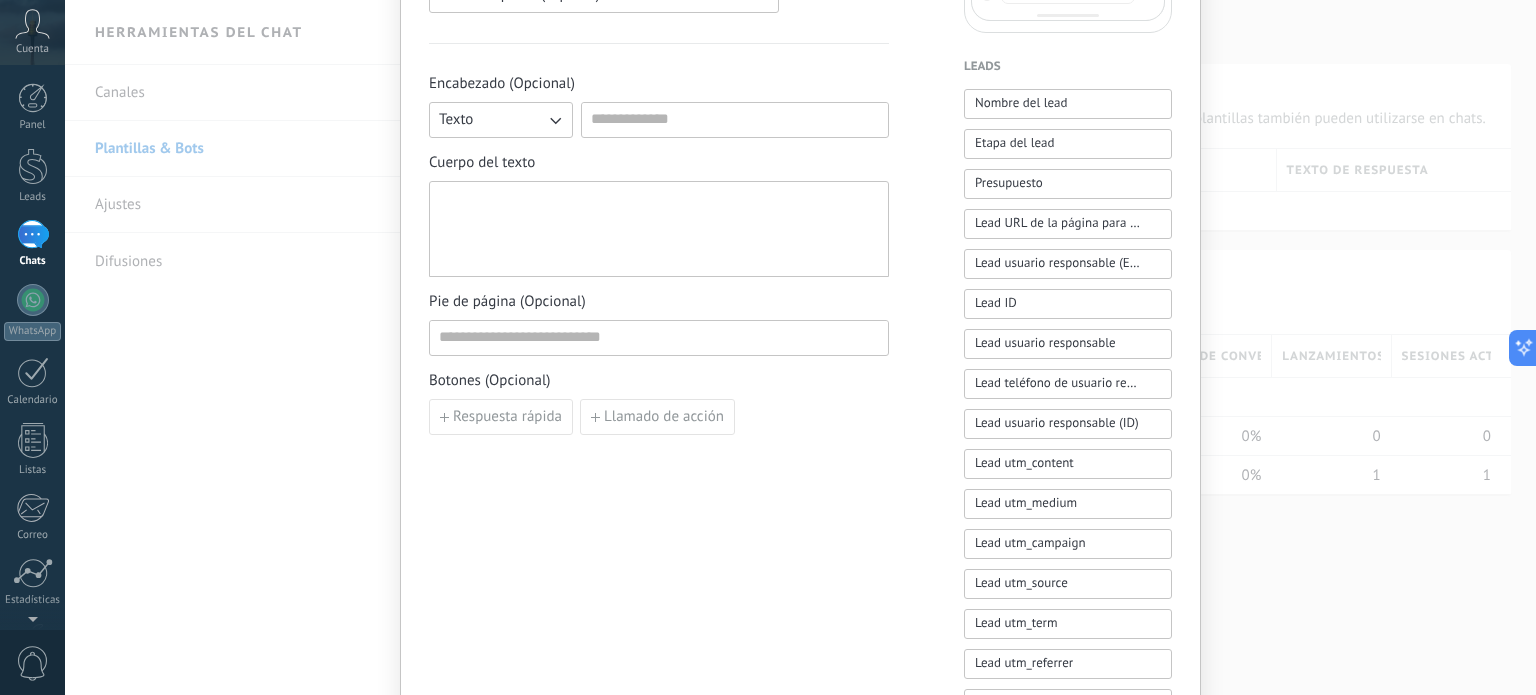 scroll, scrollTop: 0, scrollLeft: 0, axis: both 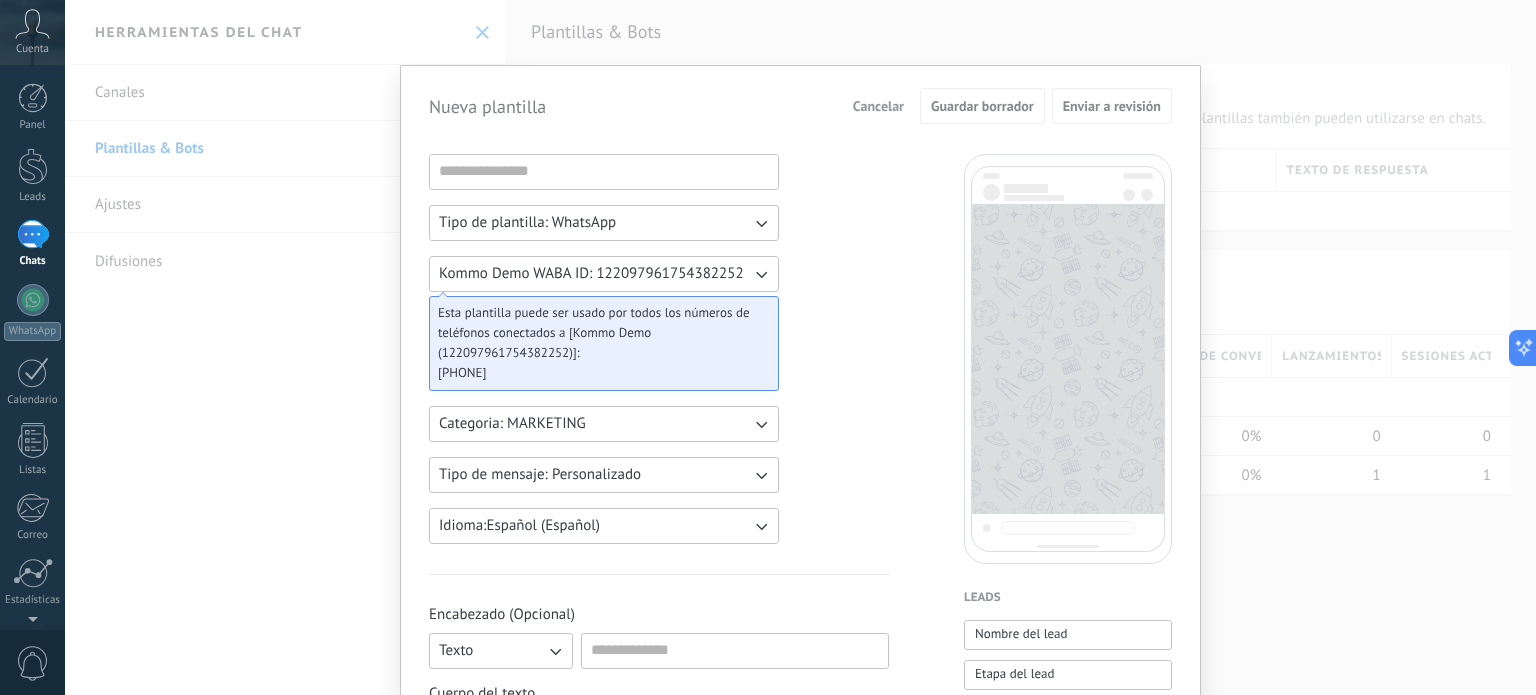 click on "Kommo Demo WABA ID: 122097961754382252" at bounding box center (604, 274) 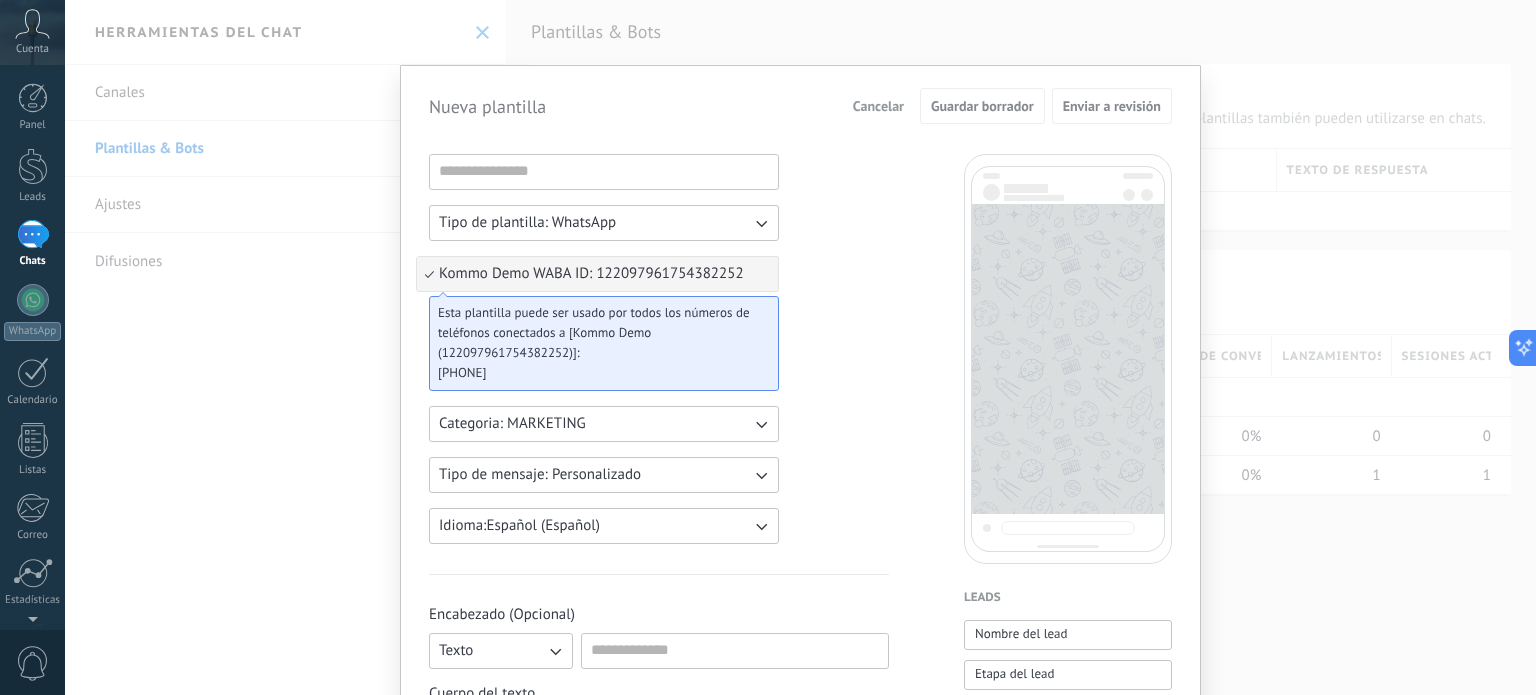 click on "Kommo Demo WABA ID: 122097961754382252" at bounding box center [591, 274] 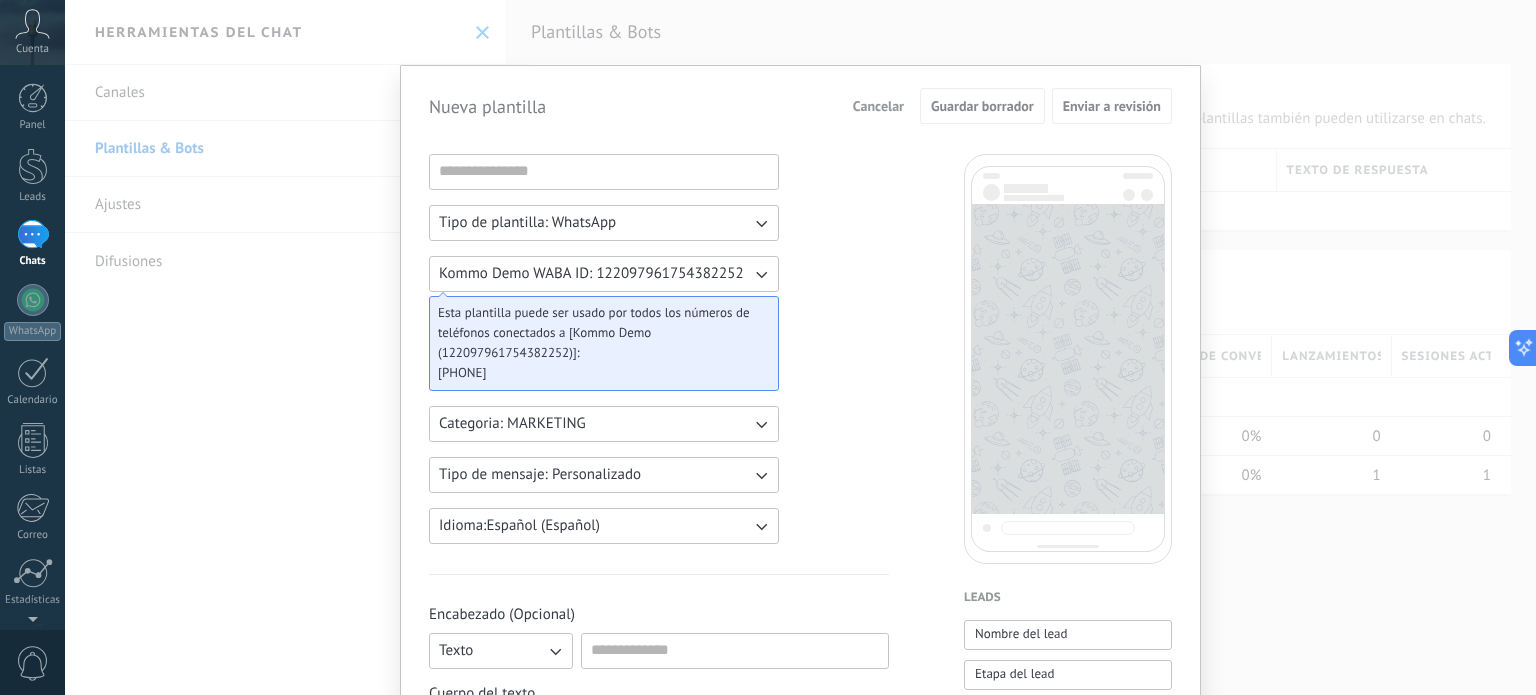 click on "Kommo Demo WABA ID: 122097961754382252" at bounding box center (591, 274) 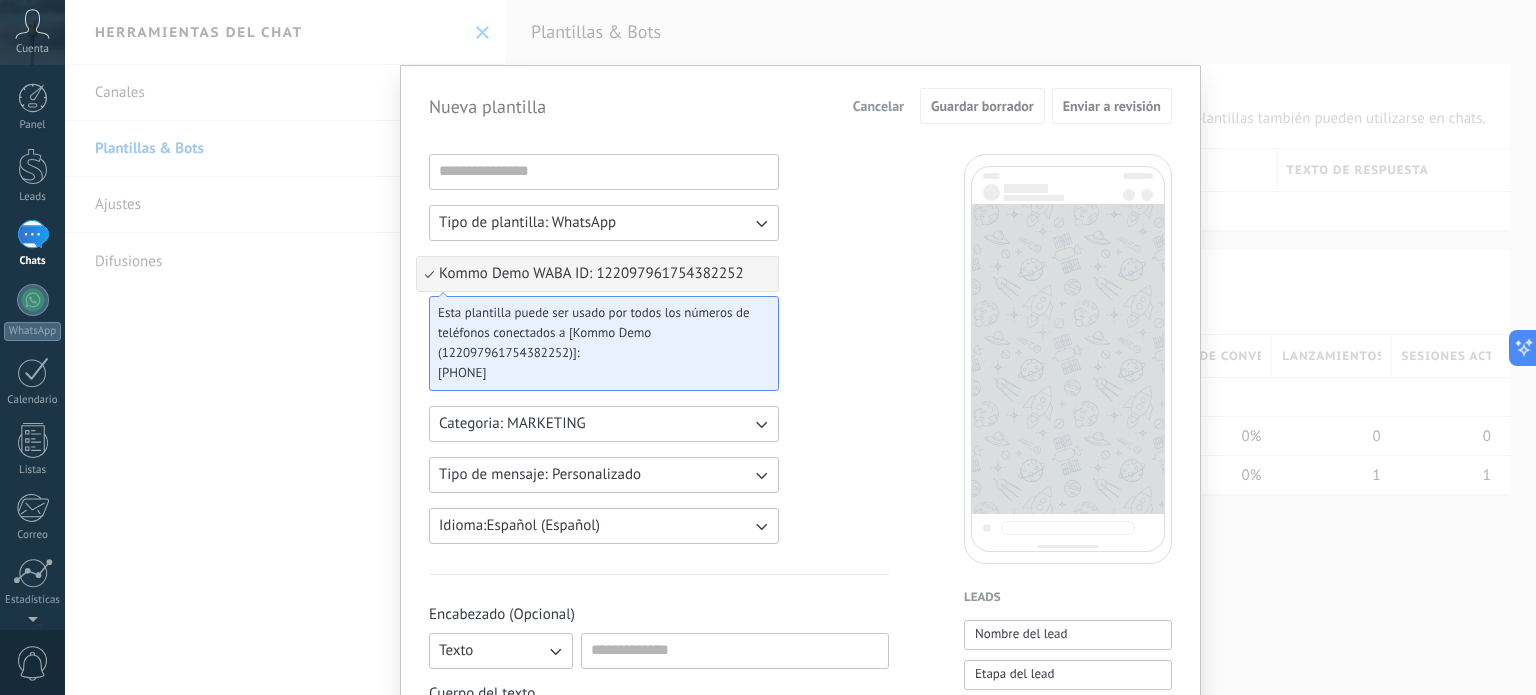 click on "Kommo Demo WABA ID: 122097961754382252" at bounding box center [591, 274] 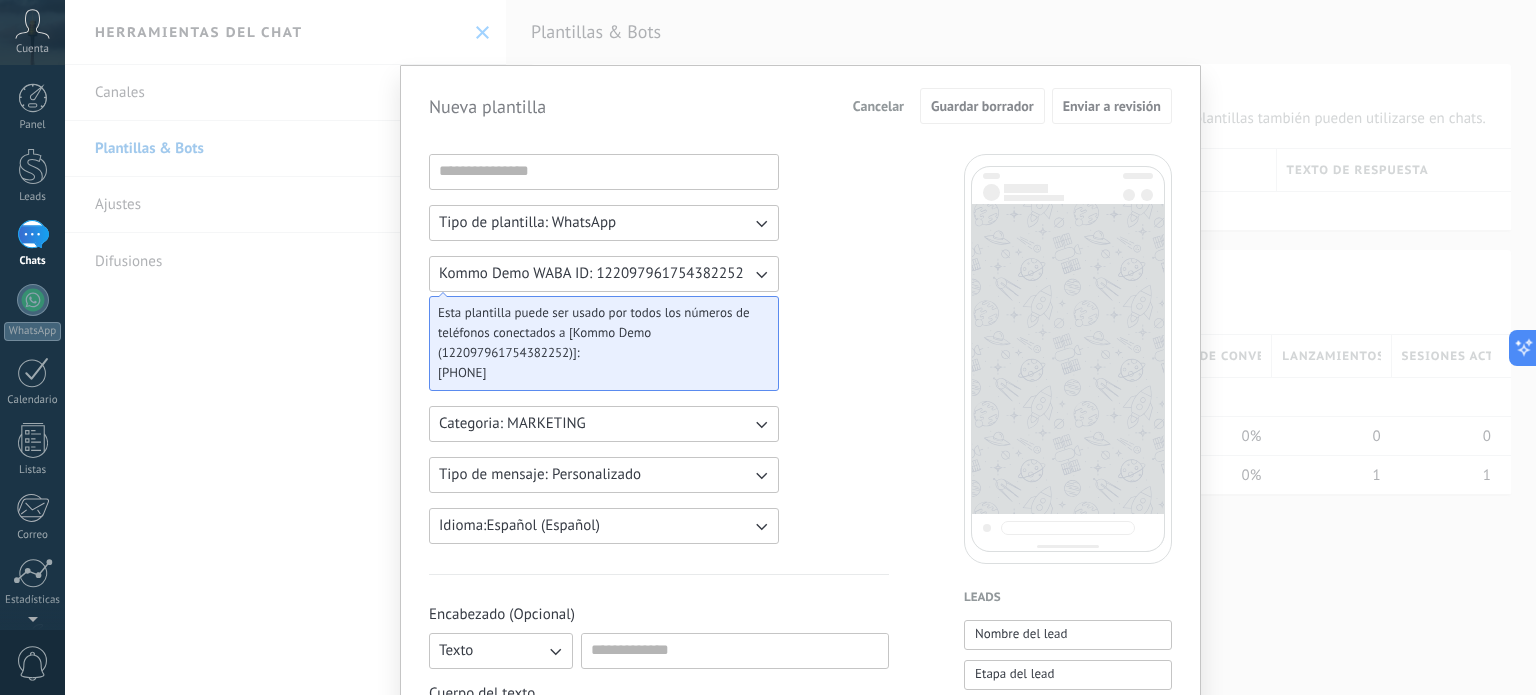 click on "Categoria: MARKETING" at bounding box center (604, 223) 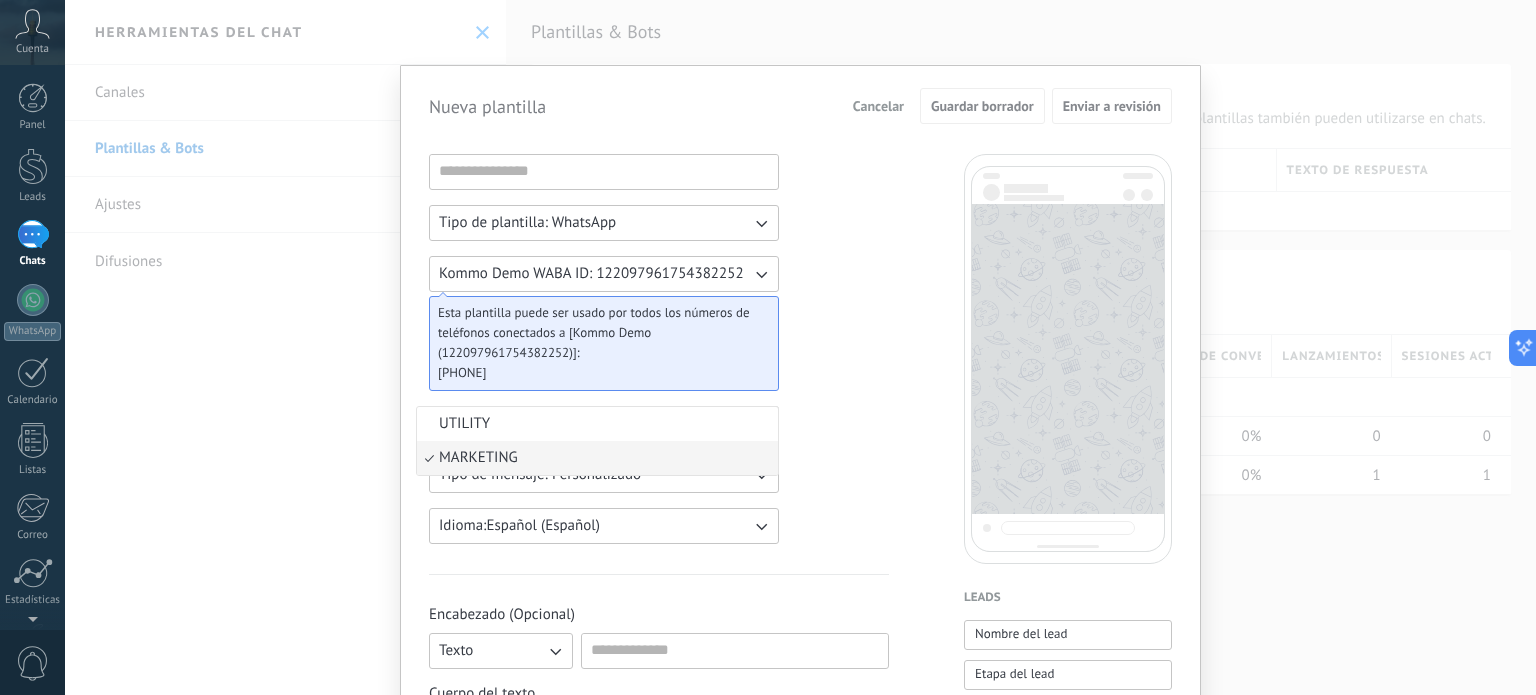click on "UTILITY" at bounding box center (597, 424) 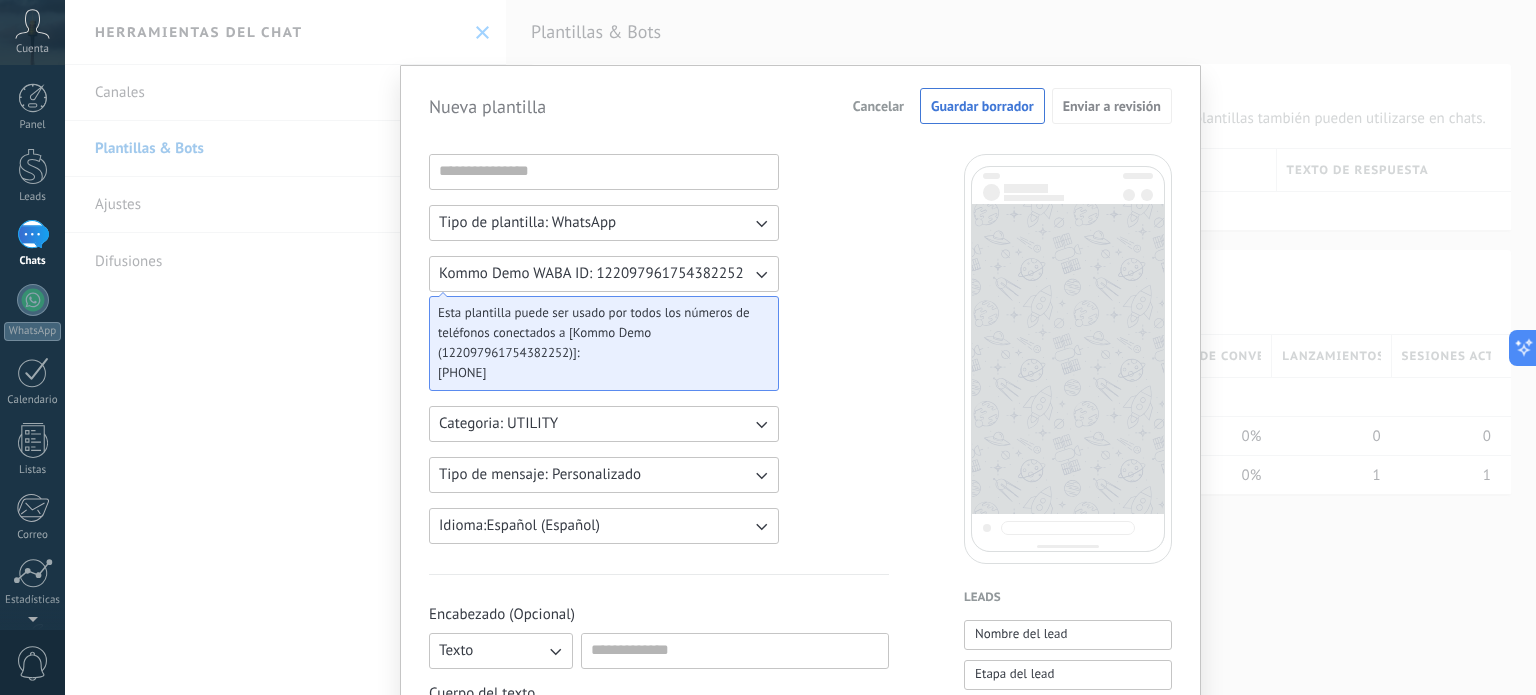 click on "Categoria: UTILITY" at bounding box center [604, 223] 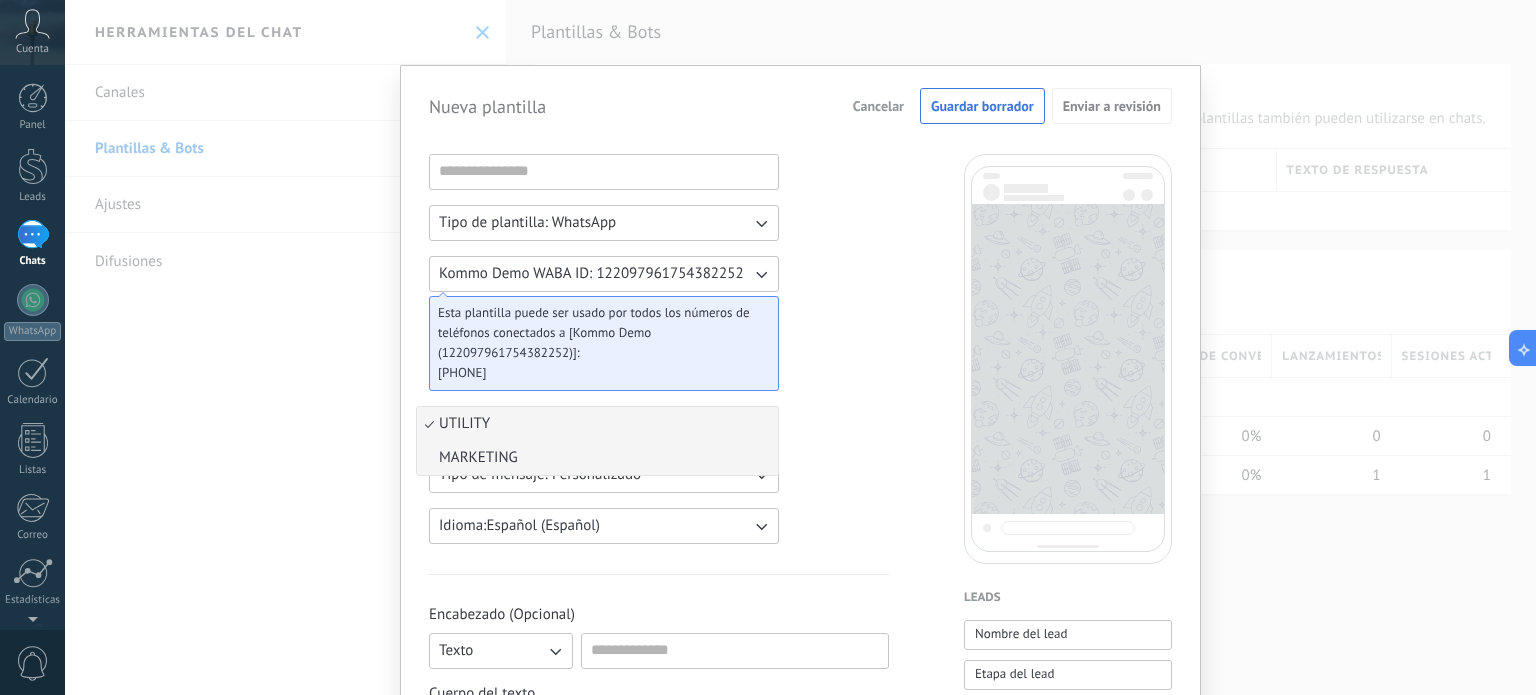 click on "MARKETING" at bounding box center [597, 458] 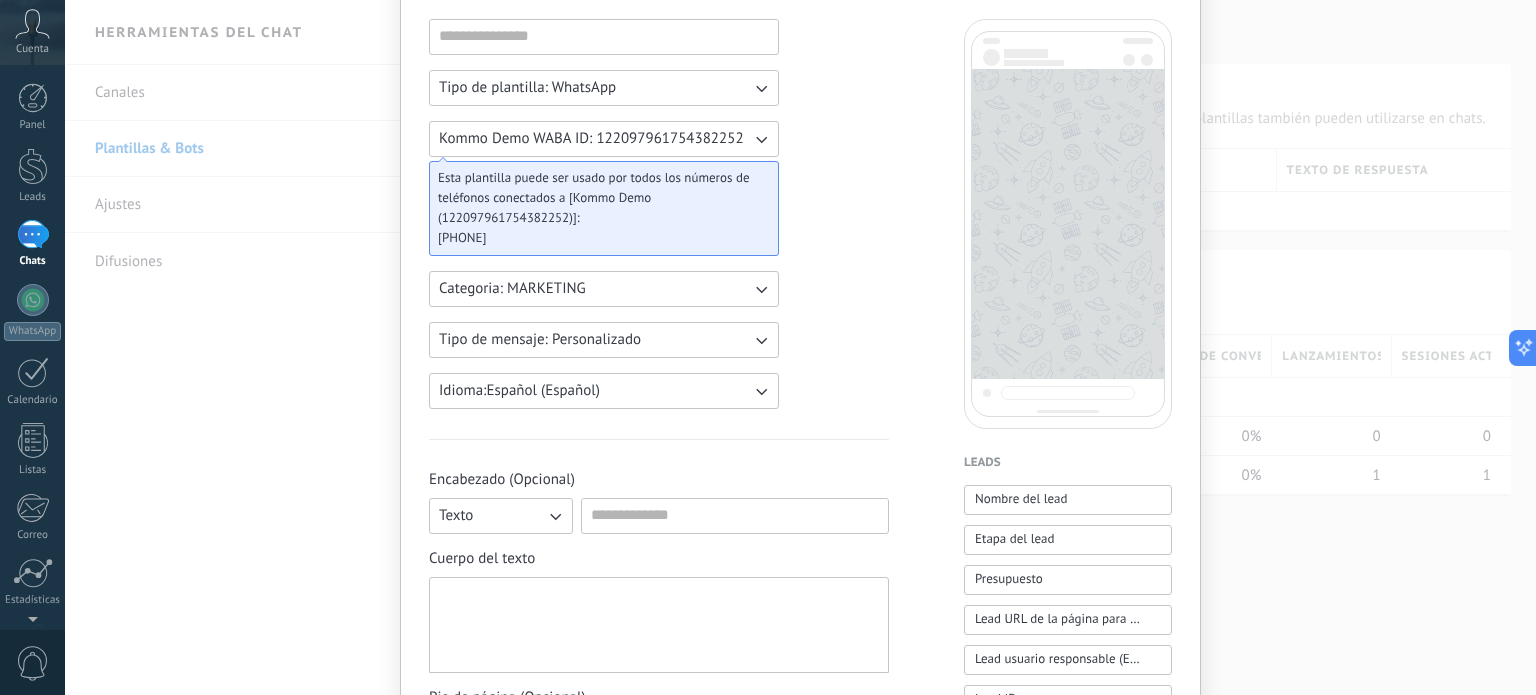 scroll, scrollTop: 144, scrollLeft: 0, axis: vertical 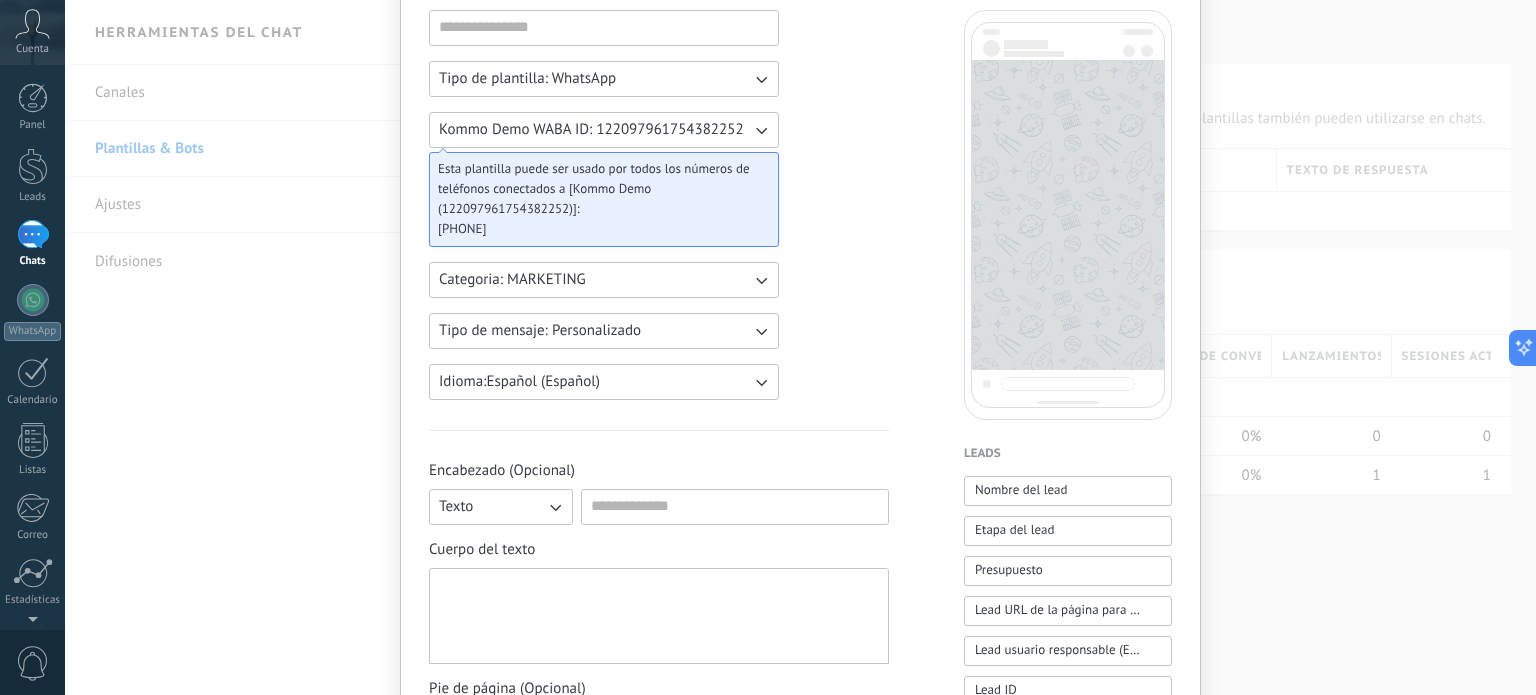click at bounding box center [659, 616] 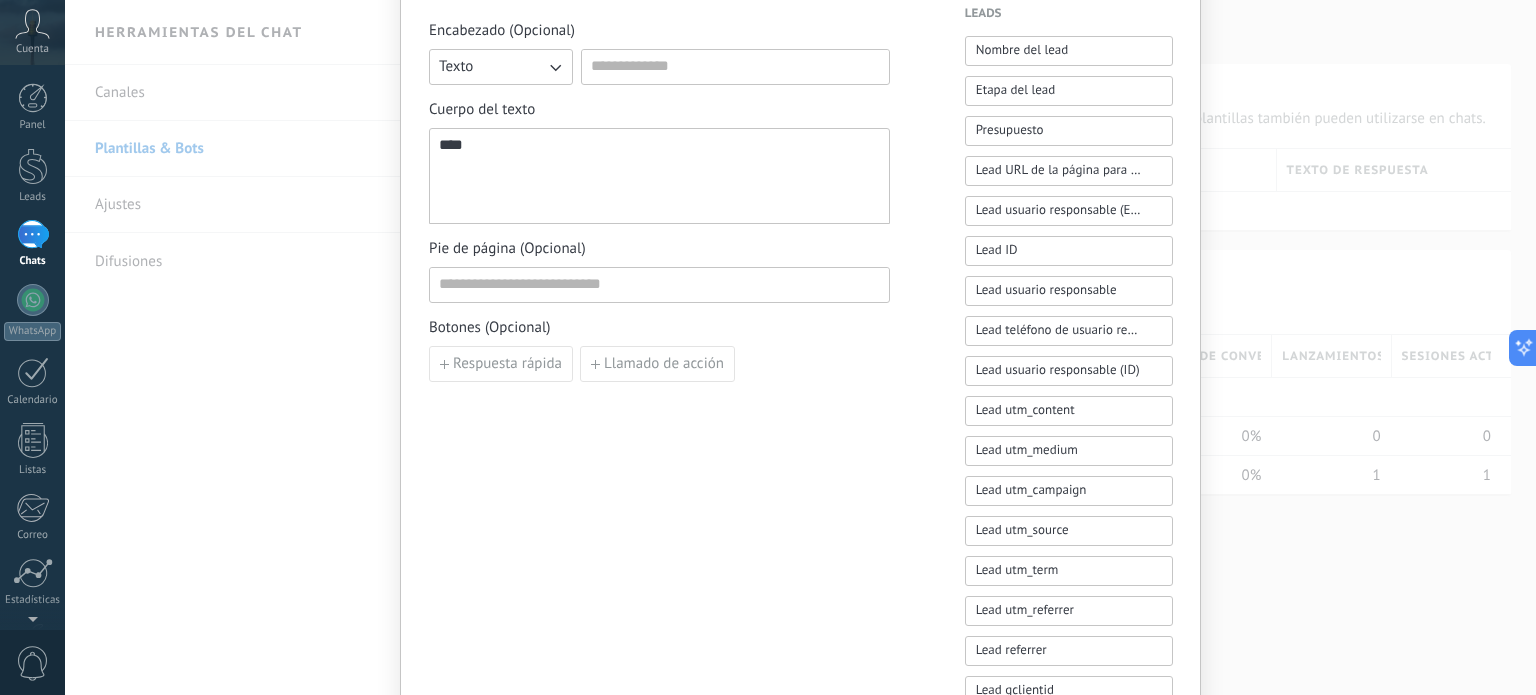 scroll, scrollTop: 0, scrollLeft: 0, axis: both 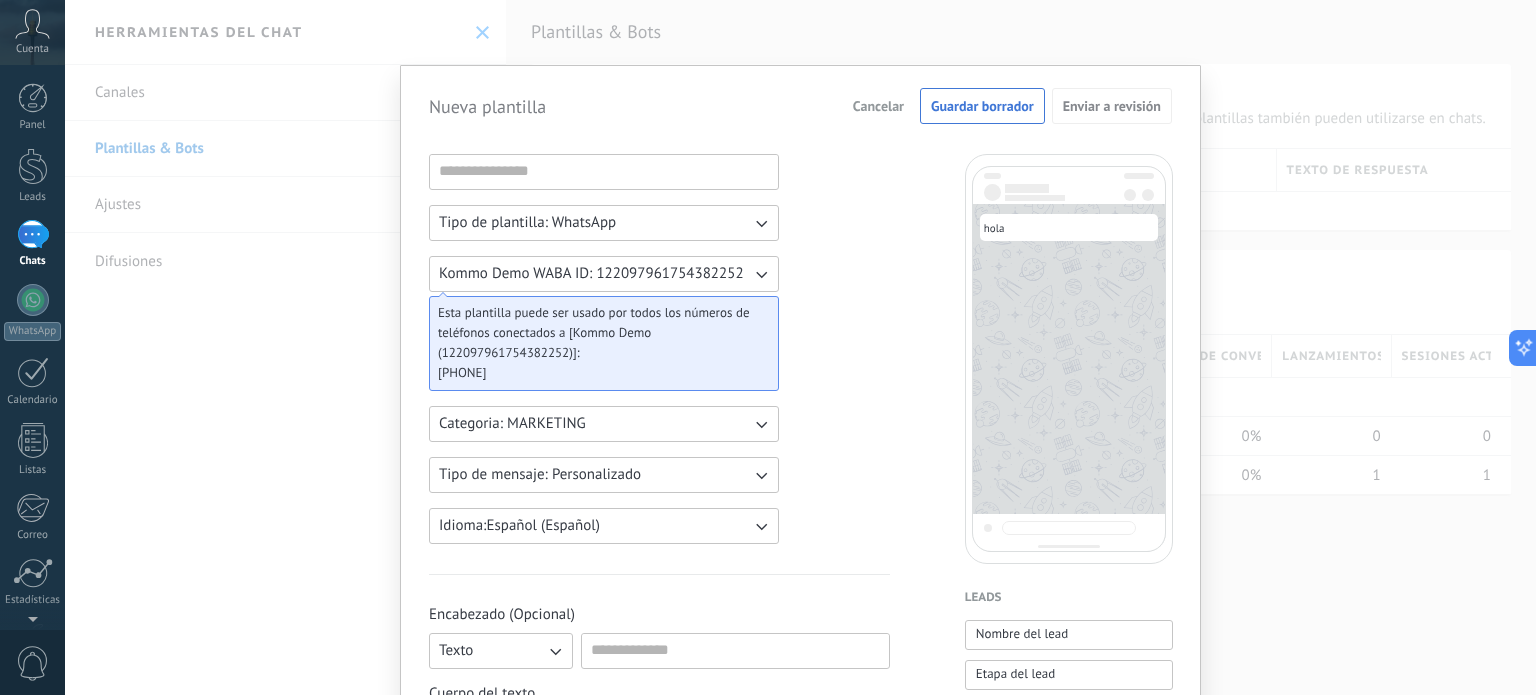 click on "**********" at bounding box center (659, 829) 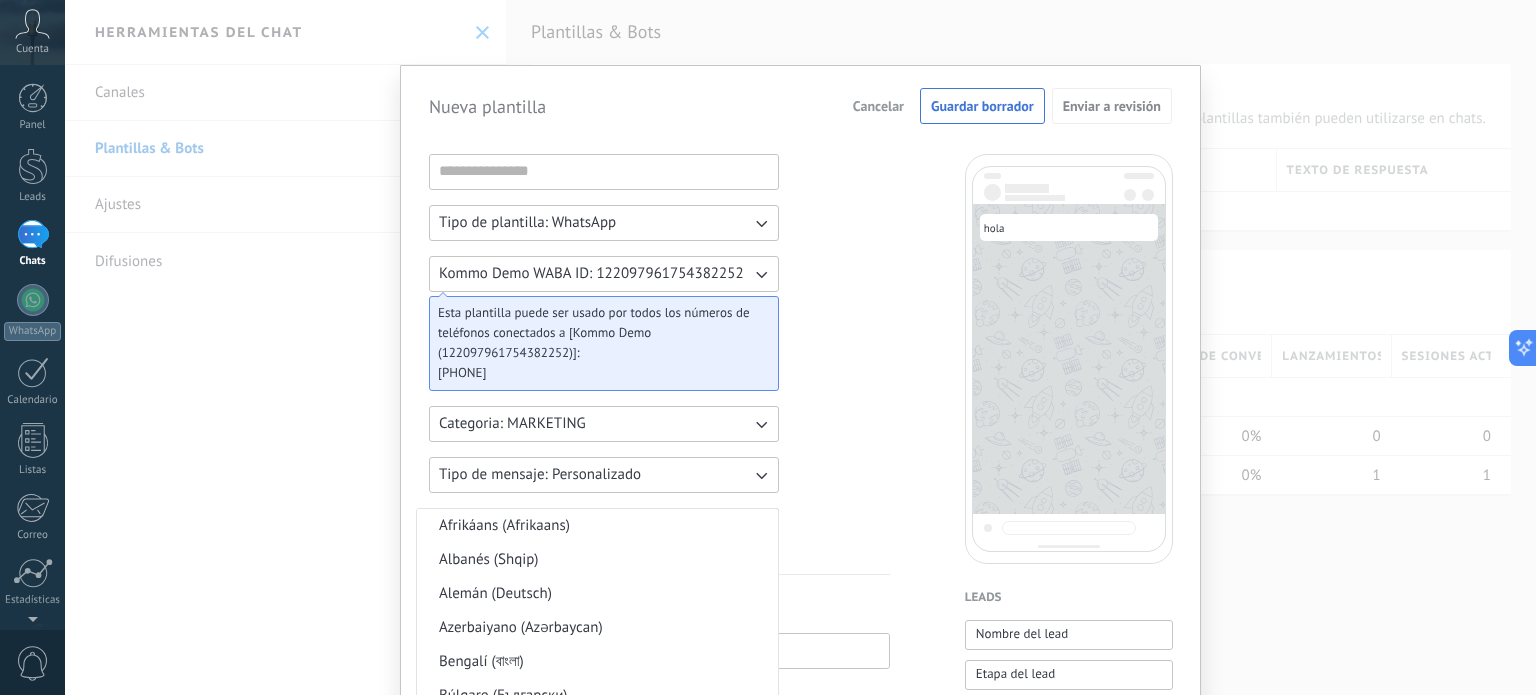 scroll, scrollTop: 24, scrollLeft: 0, axis: vertical 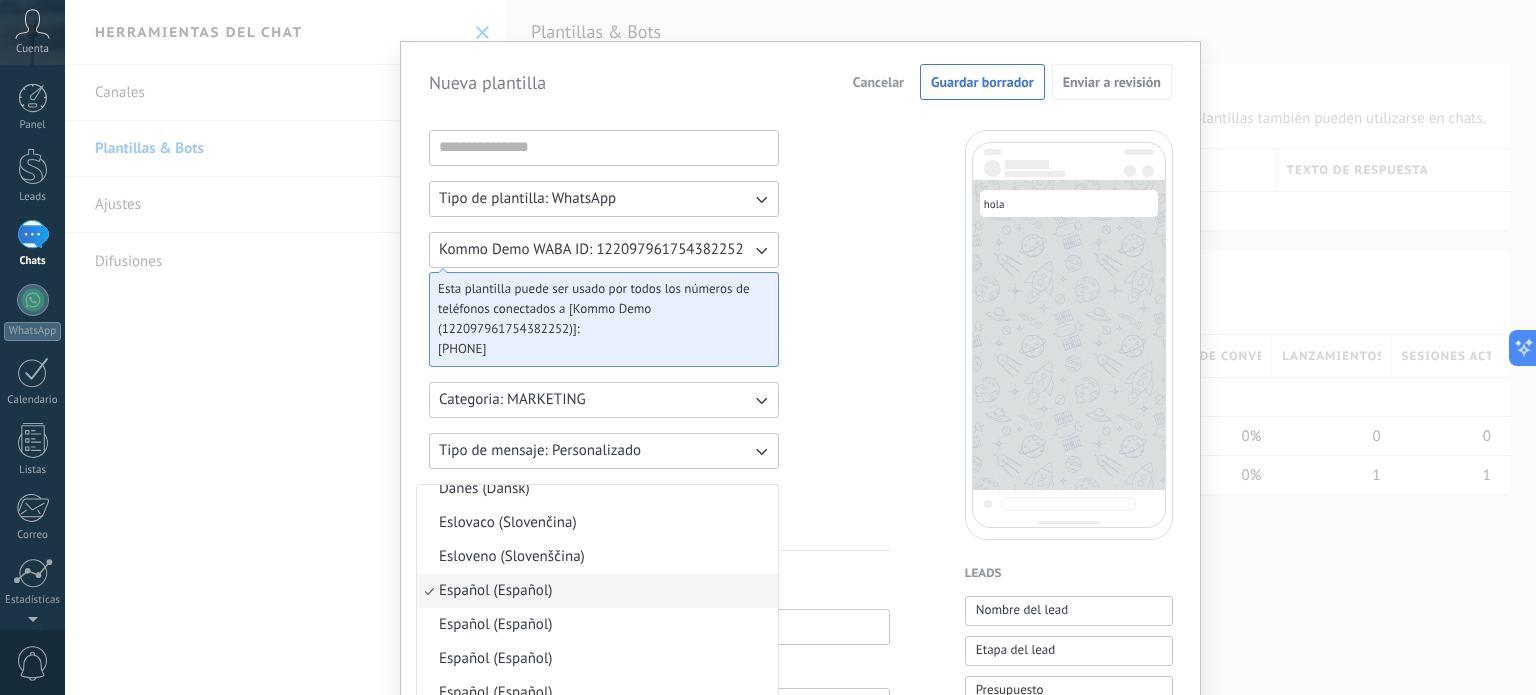 click on "Español (Español)" at bounding box center (597, 591) 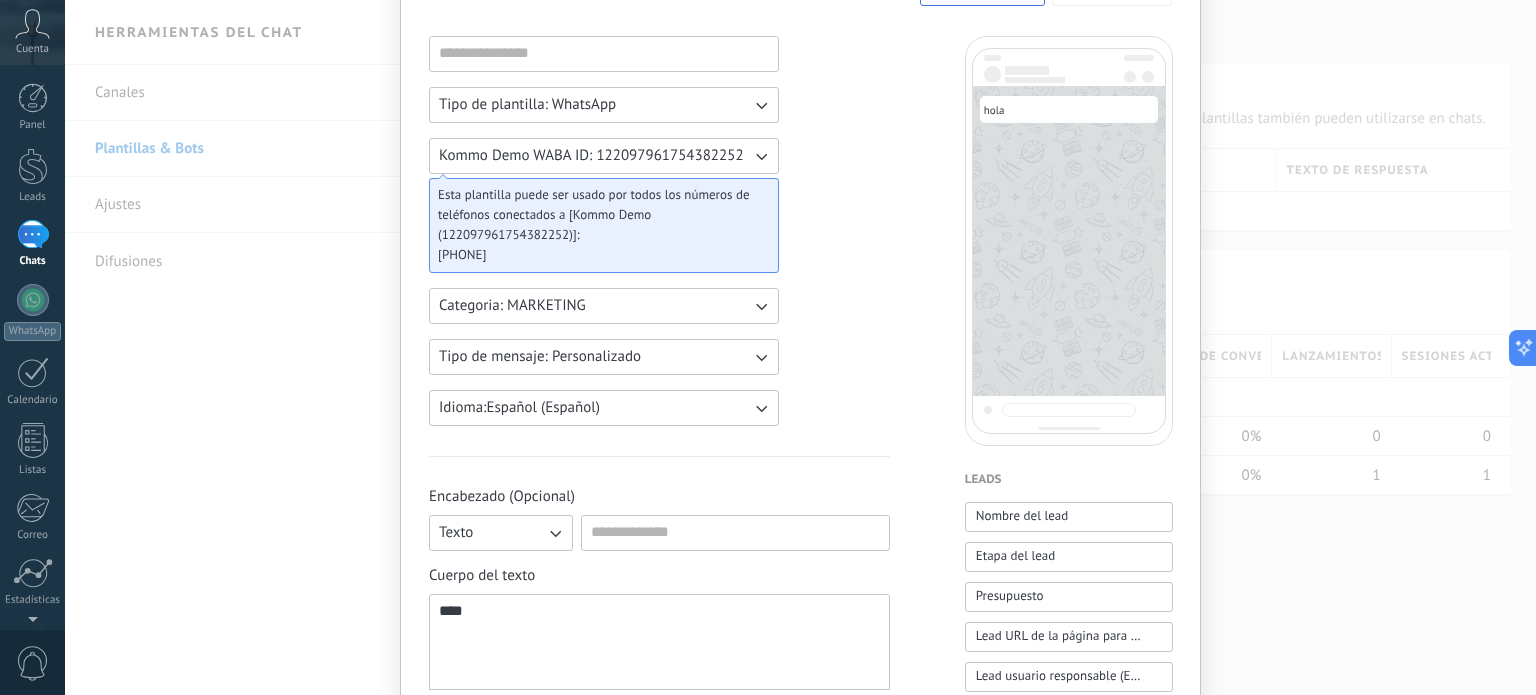 scroll, scrollTop: 120, scrollLeft: 0, axis: vertical 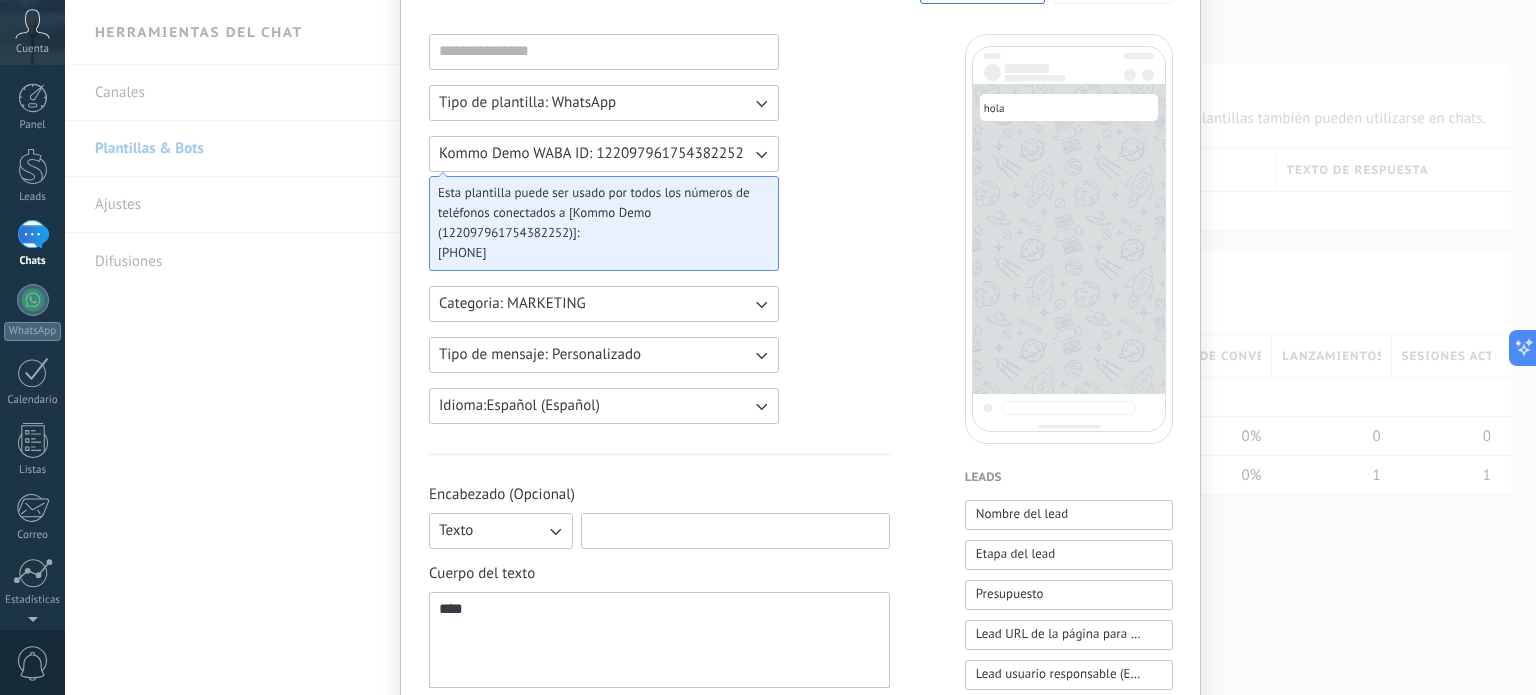 click at bounding box center (735, 530) 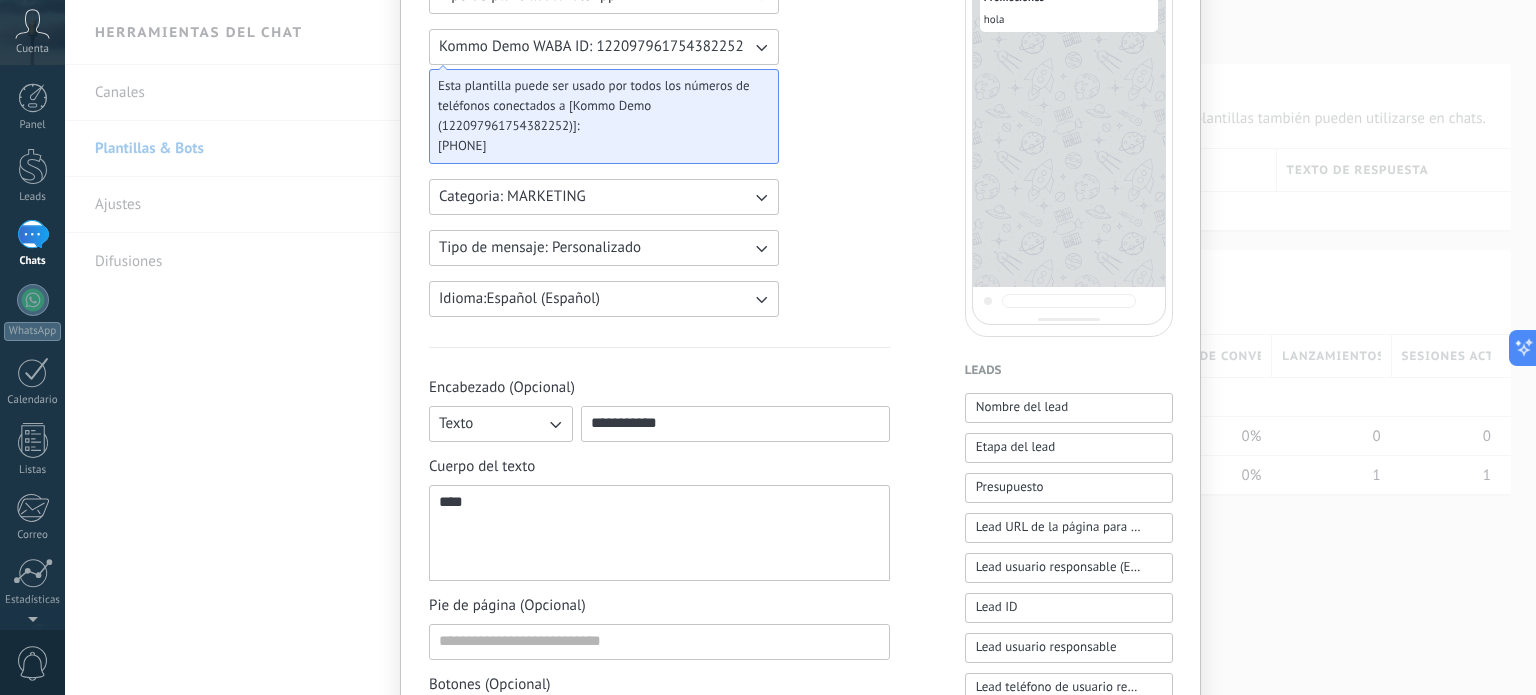 scroll, scrollTop: 228, scrollLeft: 0, axis: vertical 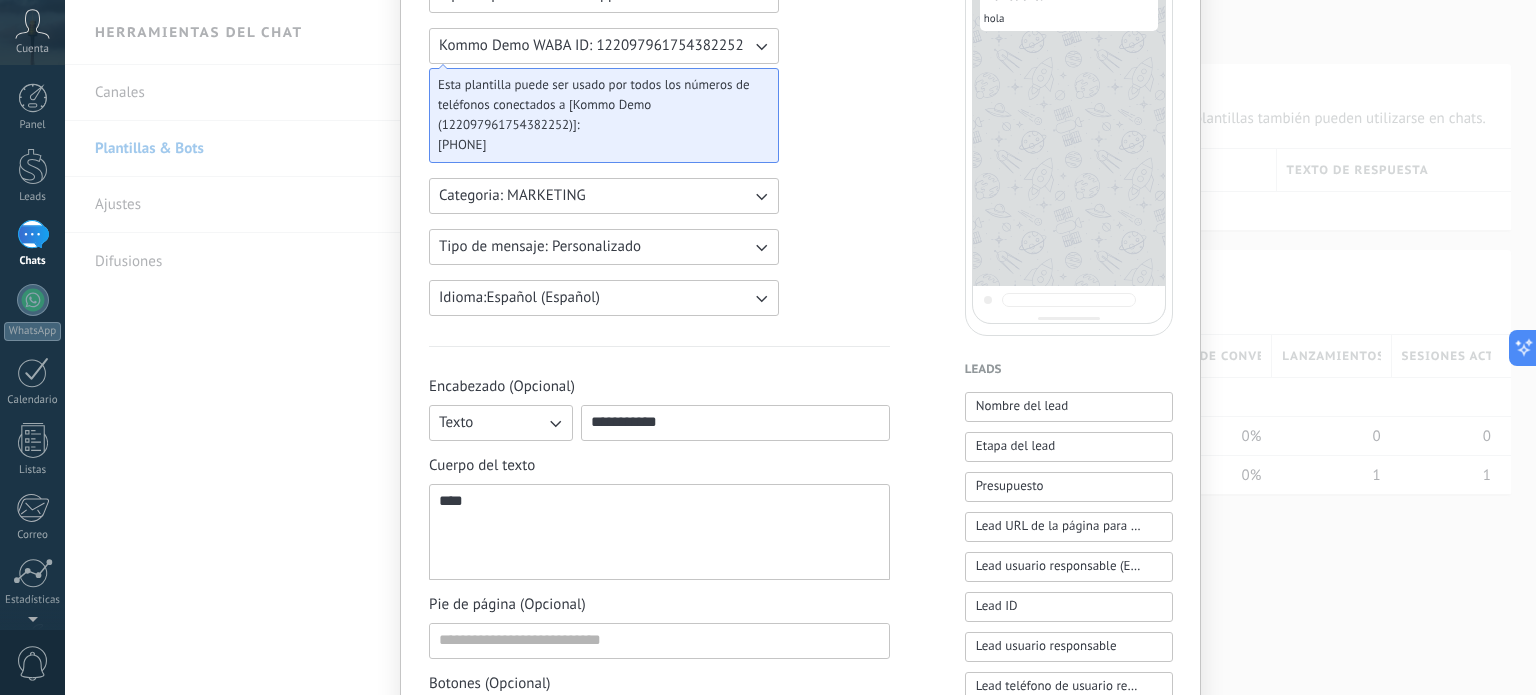 type on "**********" 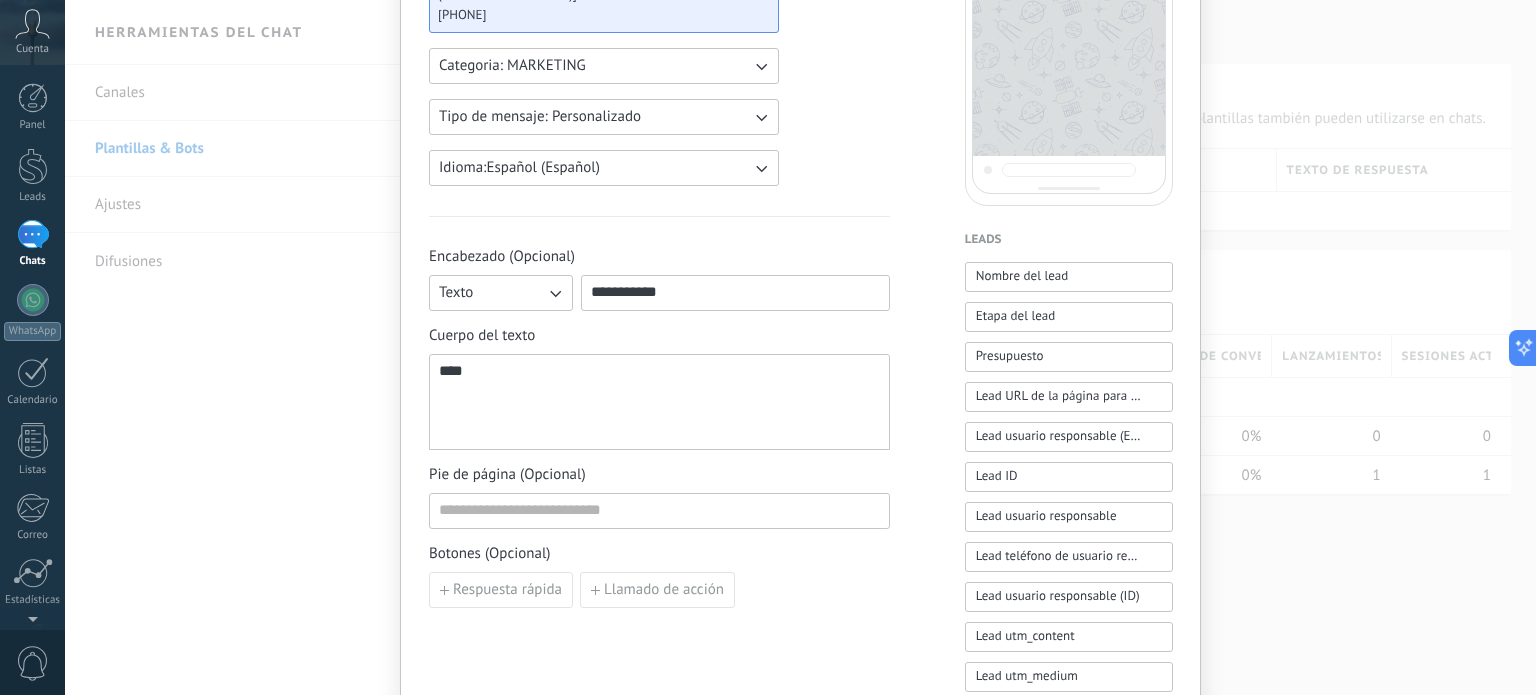 scroll, scrollTop: 363, scrollLeft: 0, axis: vertical 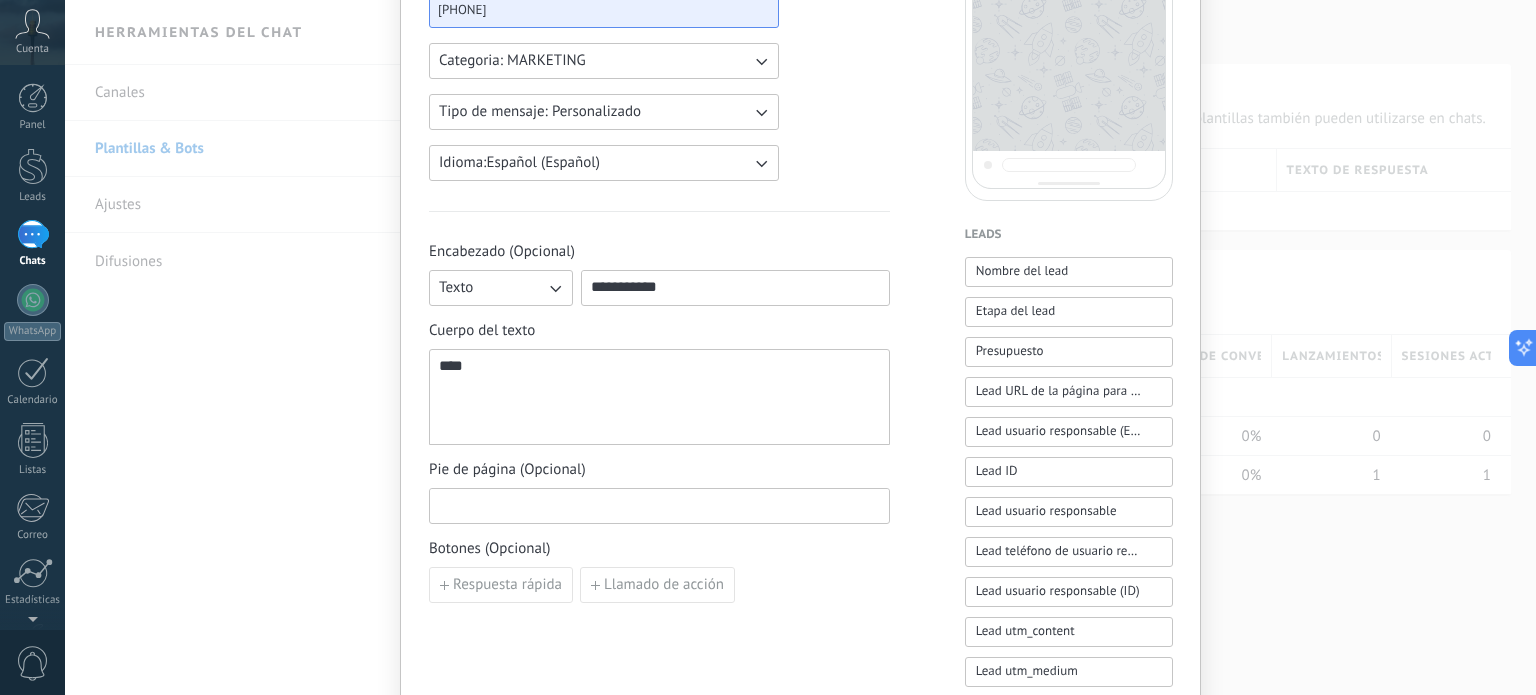 click at bounding box center (659, 505) 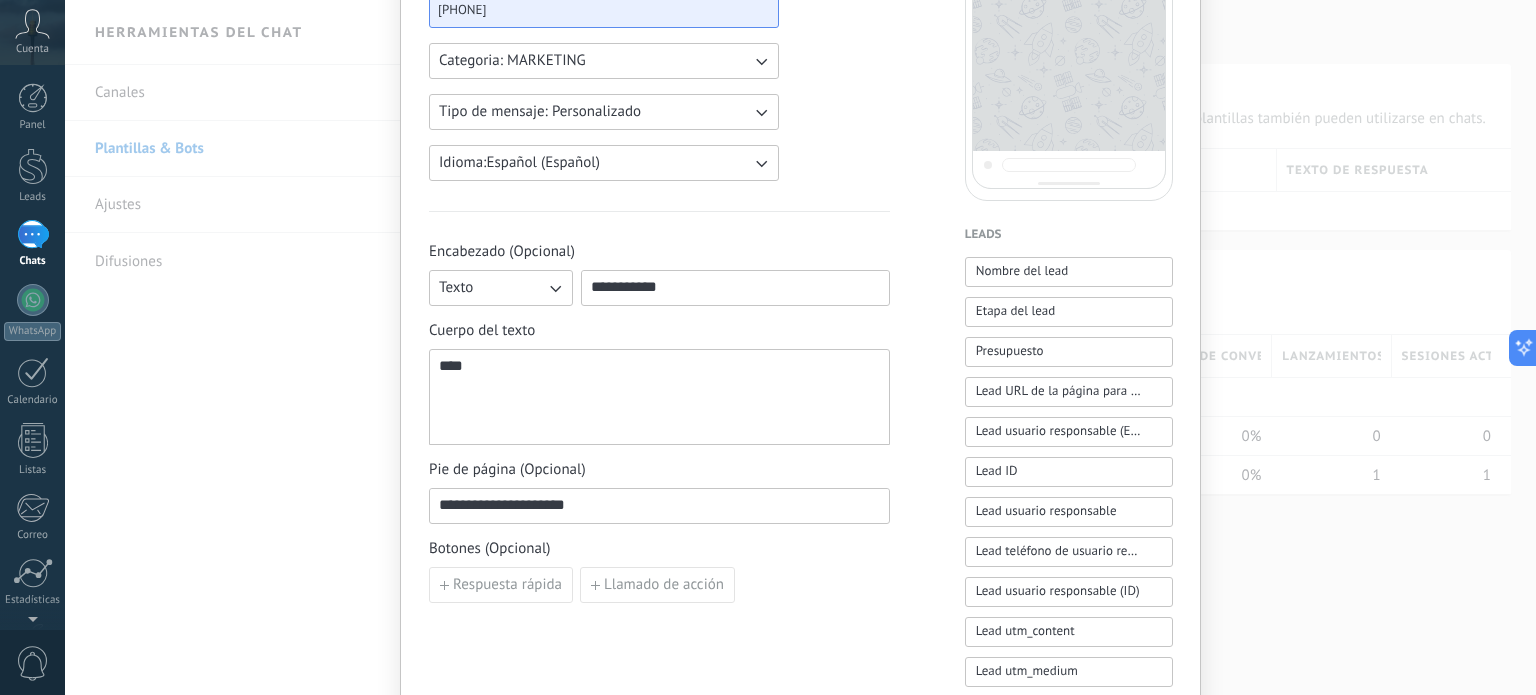 scroll, scrollTop: 0, scrollLeft: 0, axis: both 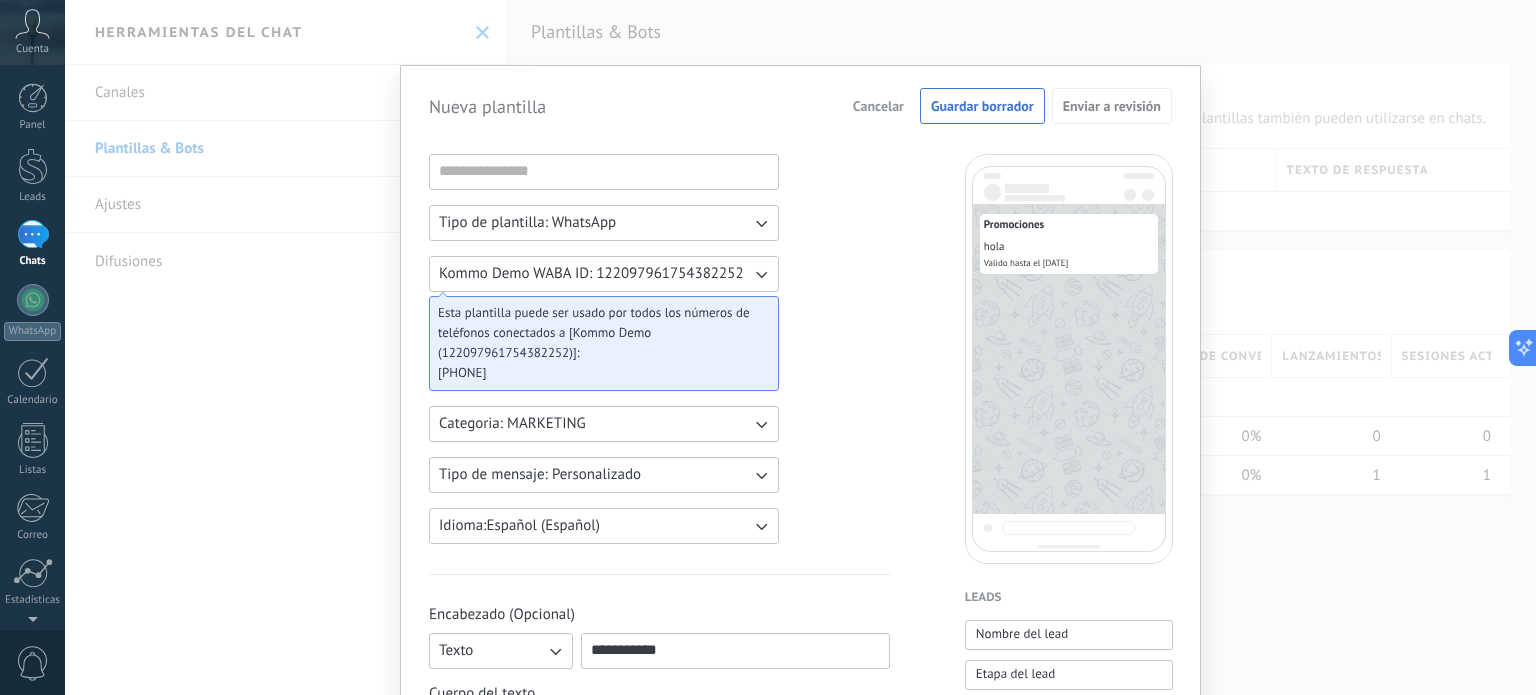 type on "**********" 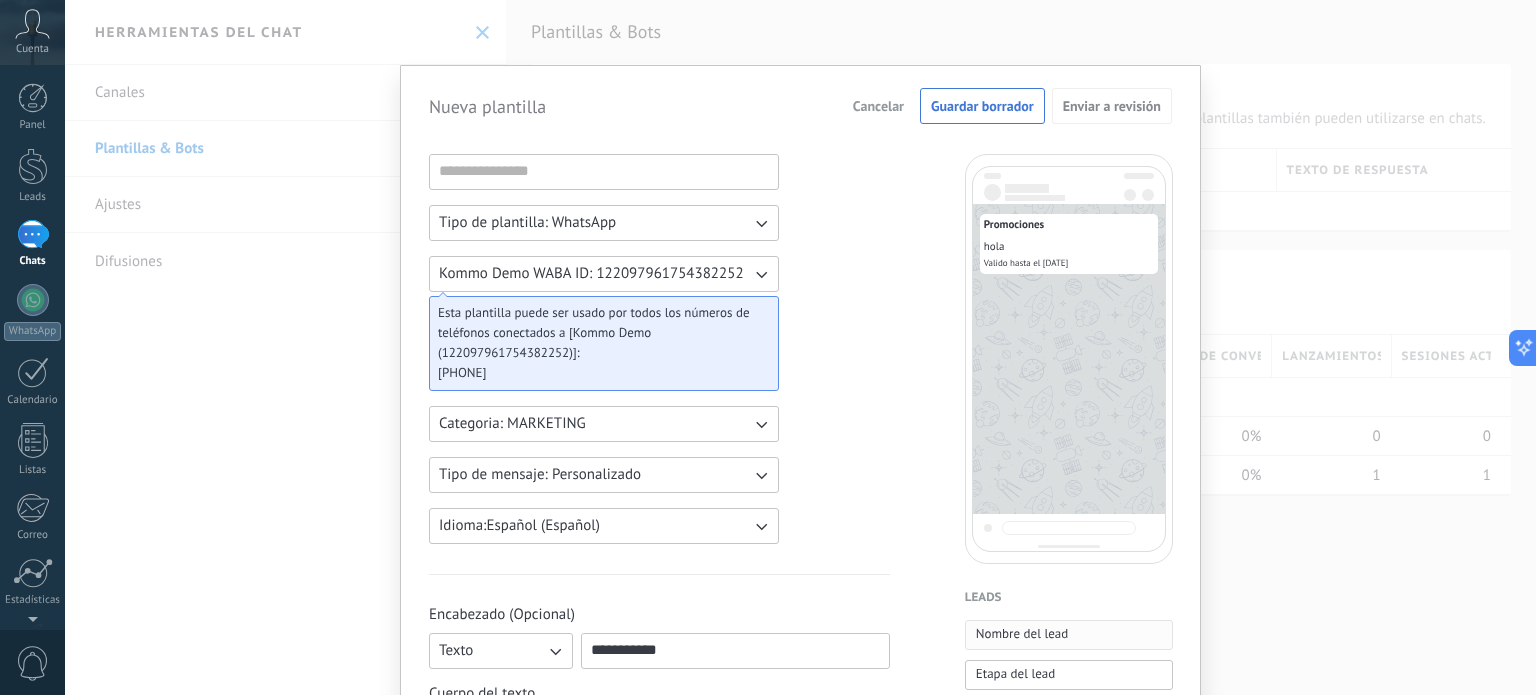 click on "Nombre del lead" at bounding box center (1022, 634) 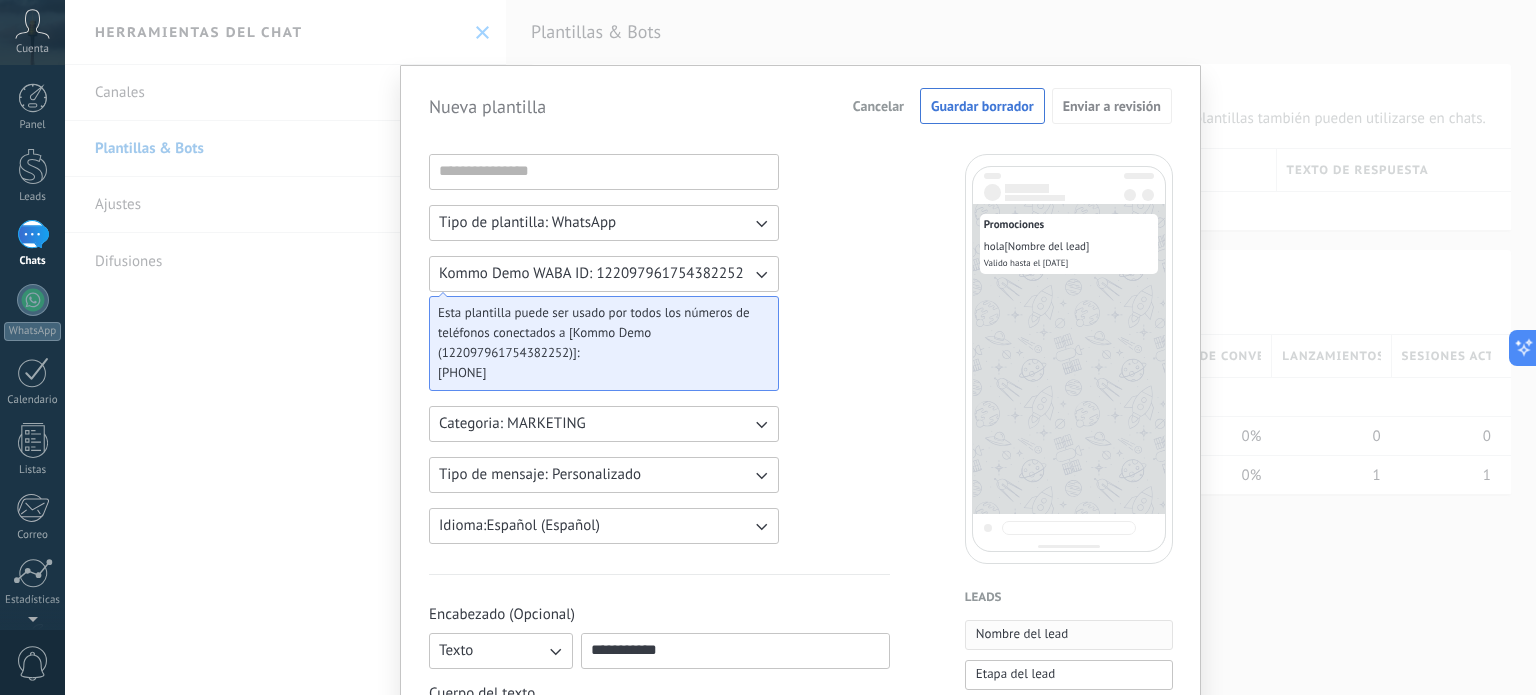 click on "Nombre del lead" at bounding box center [1022, 634] 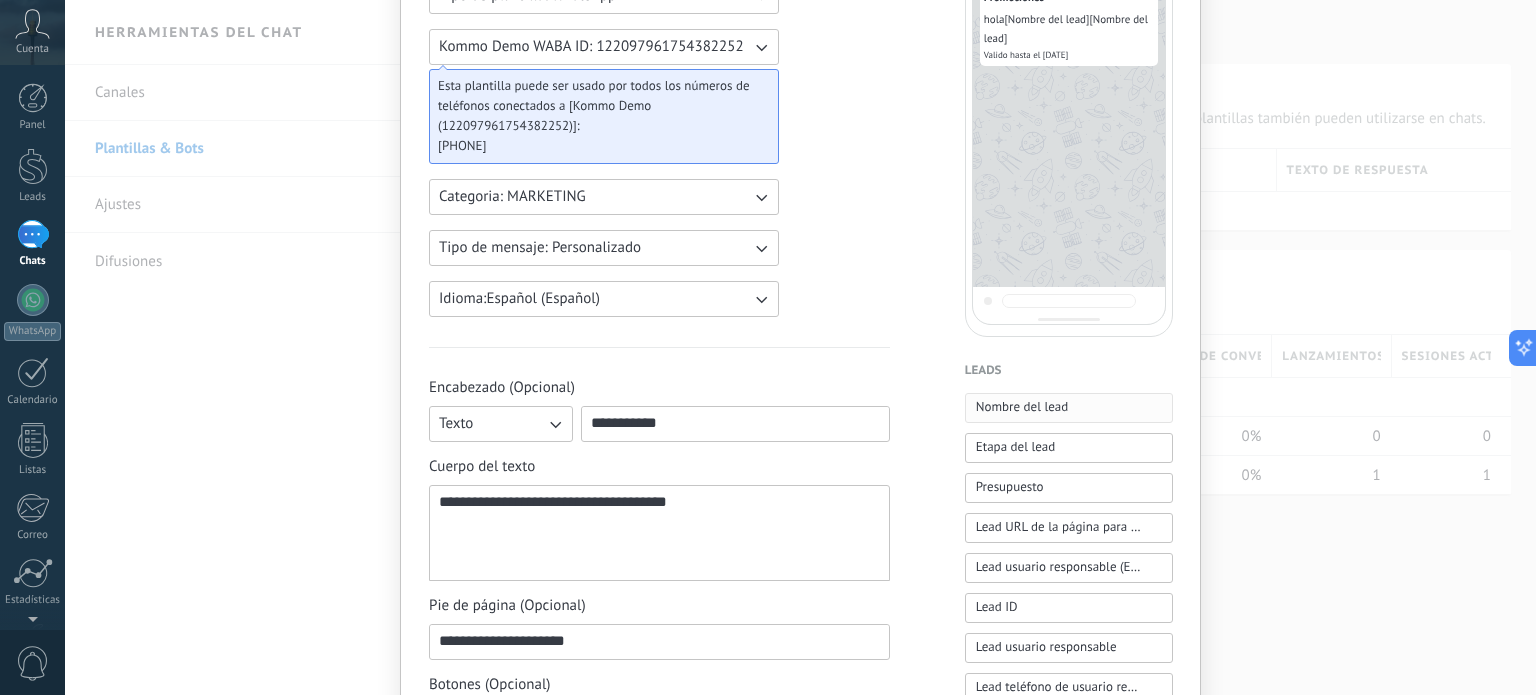 scroll, scrollTop: 0, scrollLeft: 0, axis: both 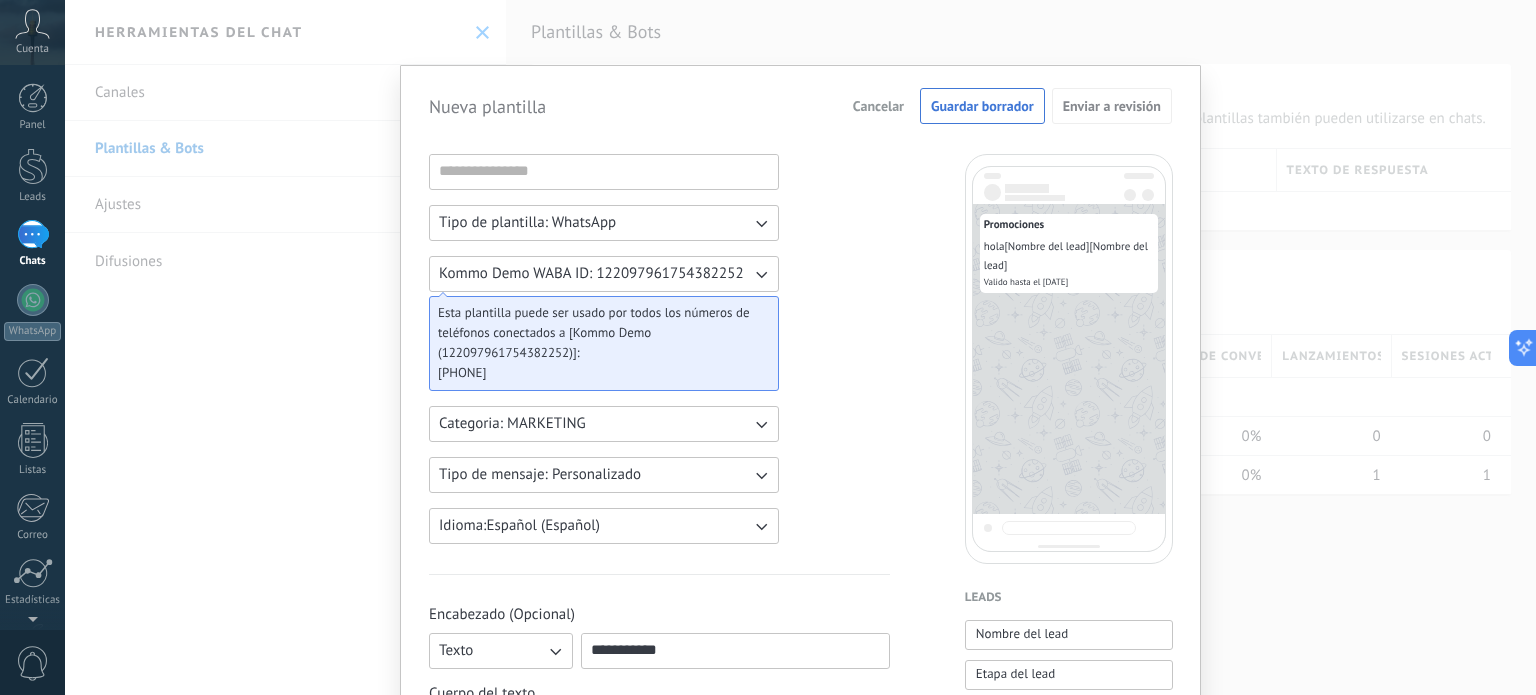 click on "Kommo Demo WABA ID: 122097961754382252" at bounding box center [604, 274] 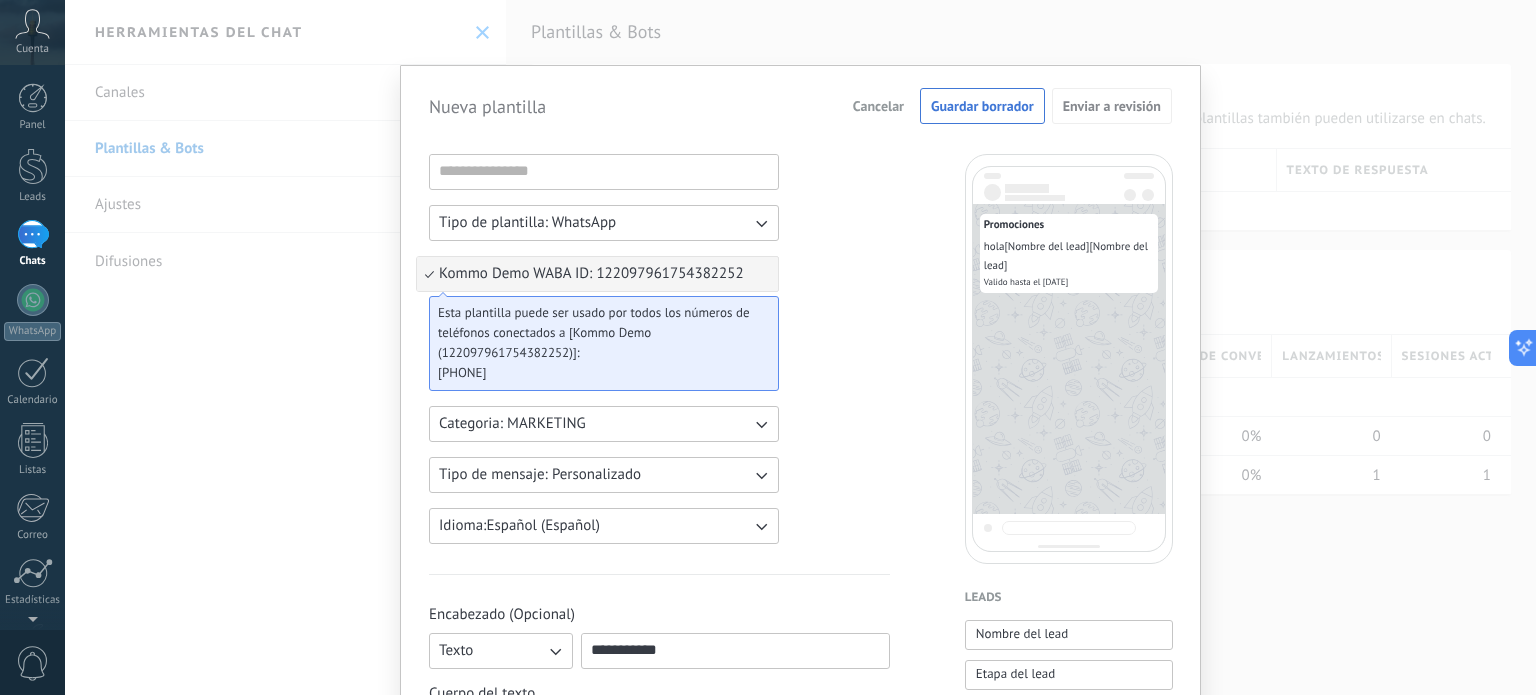 click on "Tipo de plantilla: WhatsApp" at bounding box center (527, 223) 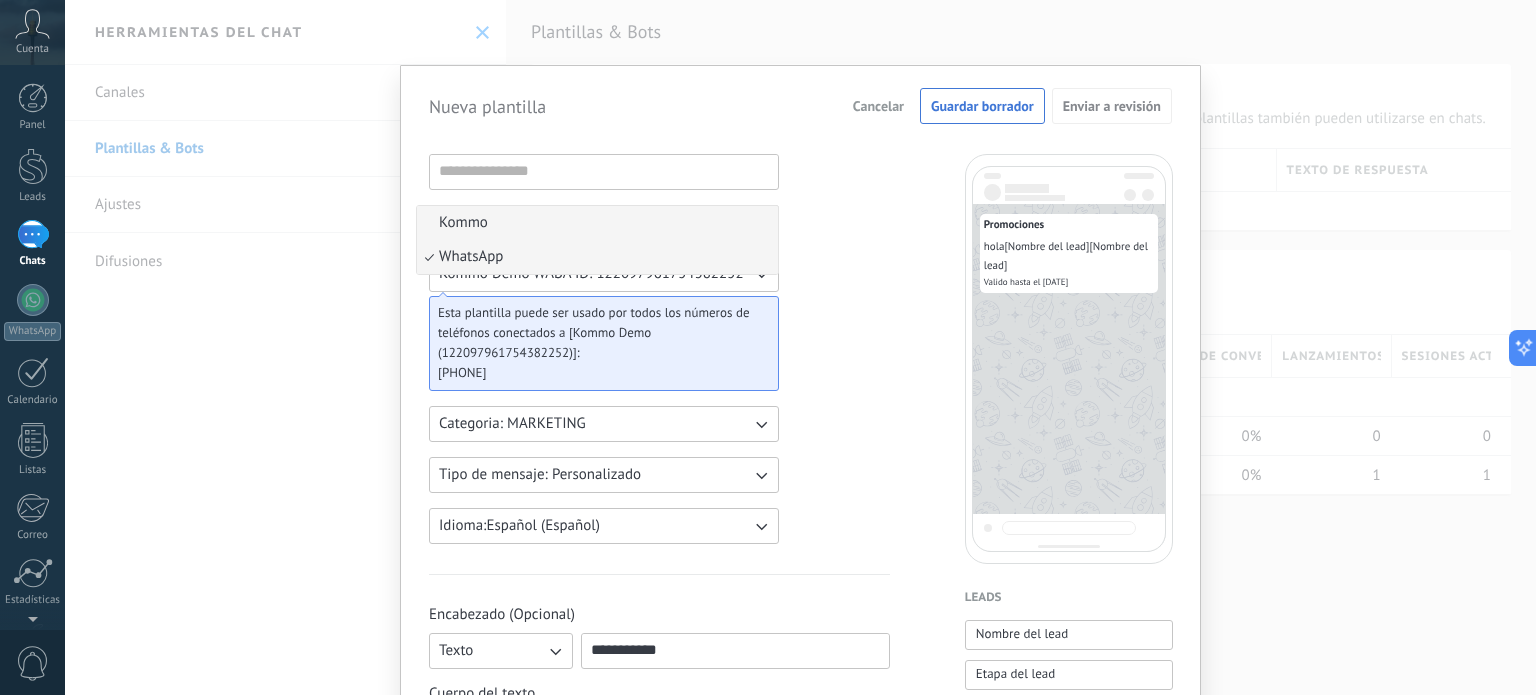 click on "Kommo" at bounding box center (597, 223) 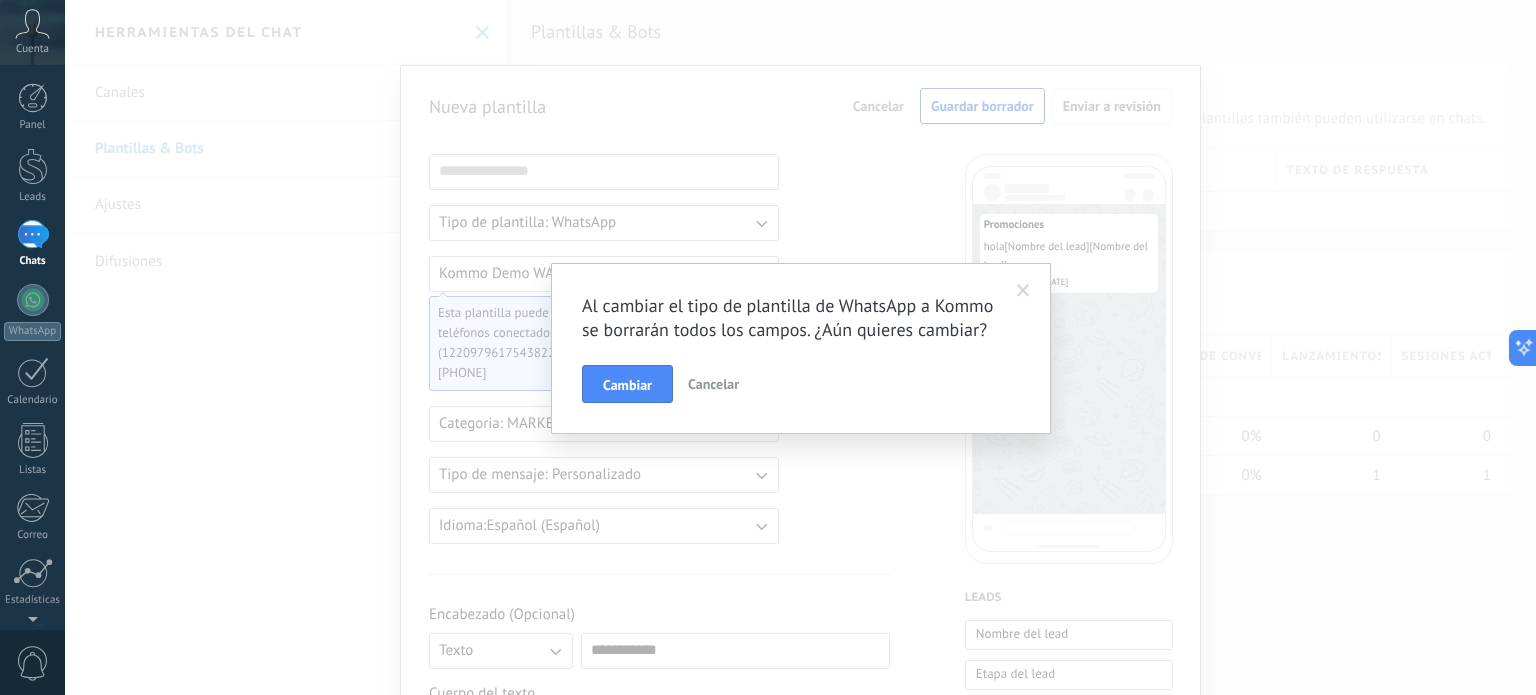 click on "Cancelar" at bounding box center (713, 384) 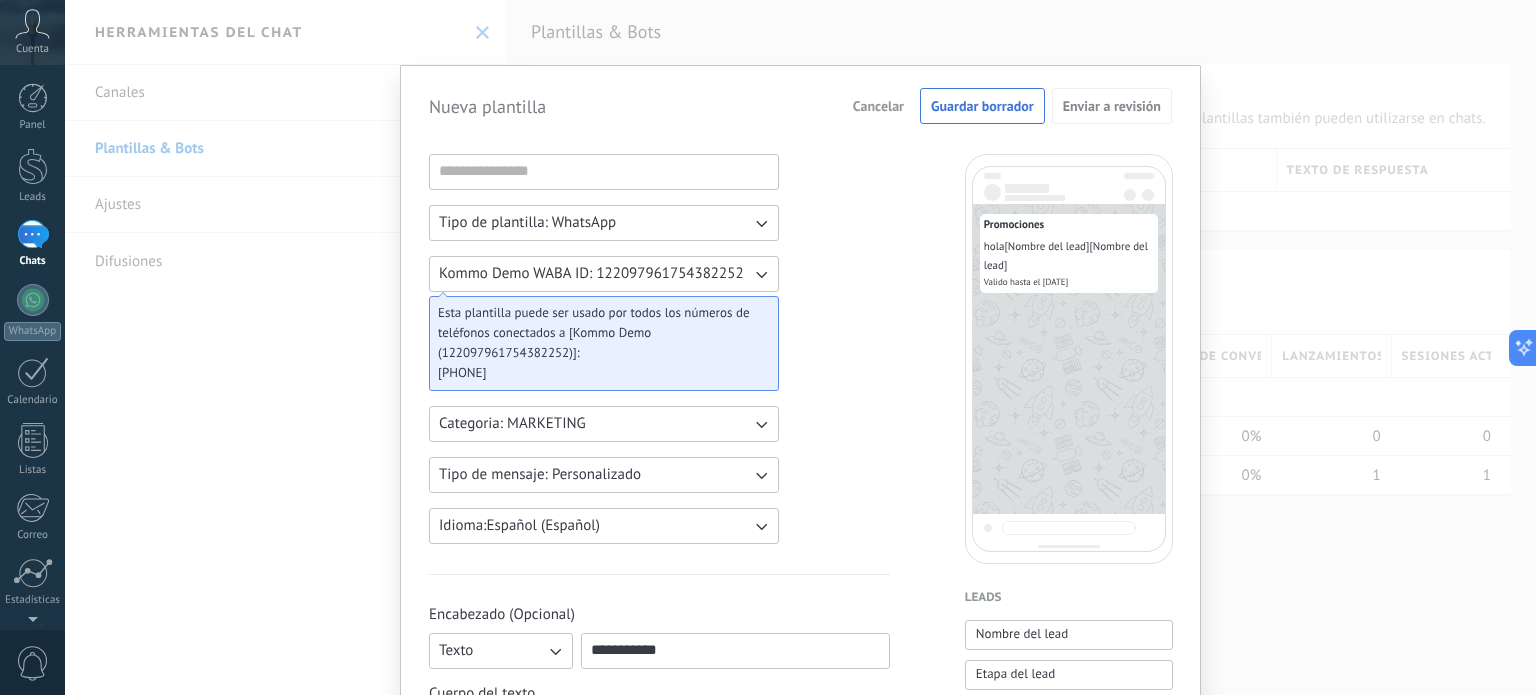 click on "Kommo Demo WABA ID: 122097961754382252" at bounding box center [591, 274] 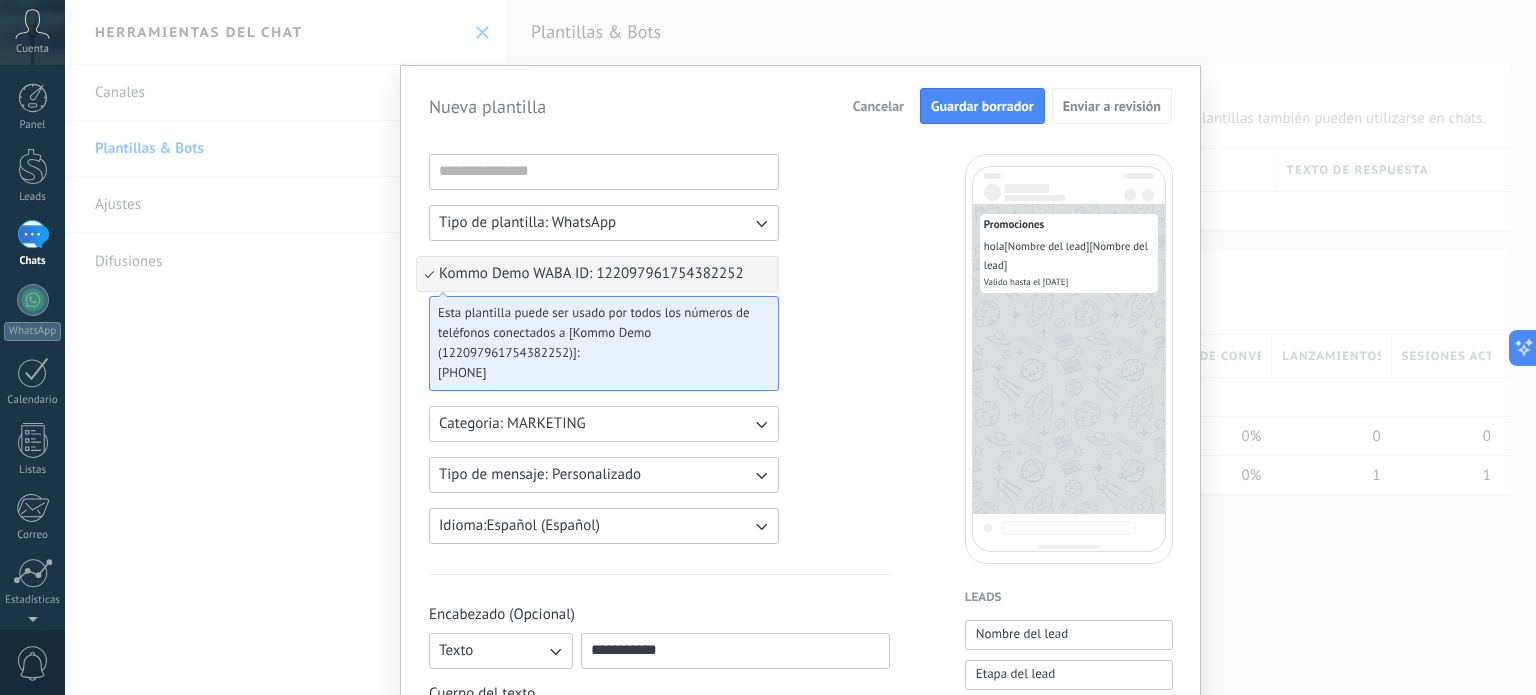 click on "Guardar borrador" at bounding box center (982, 106) 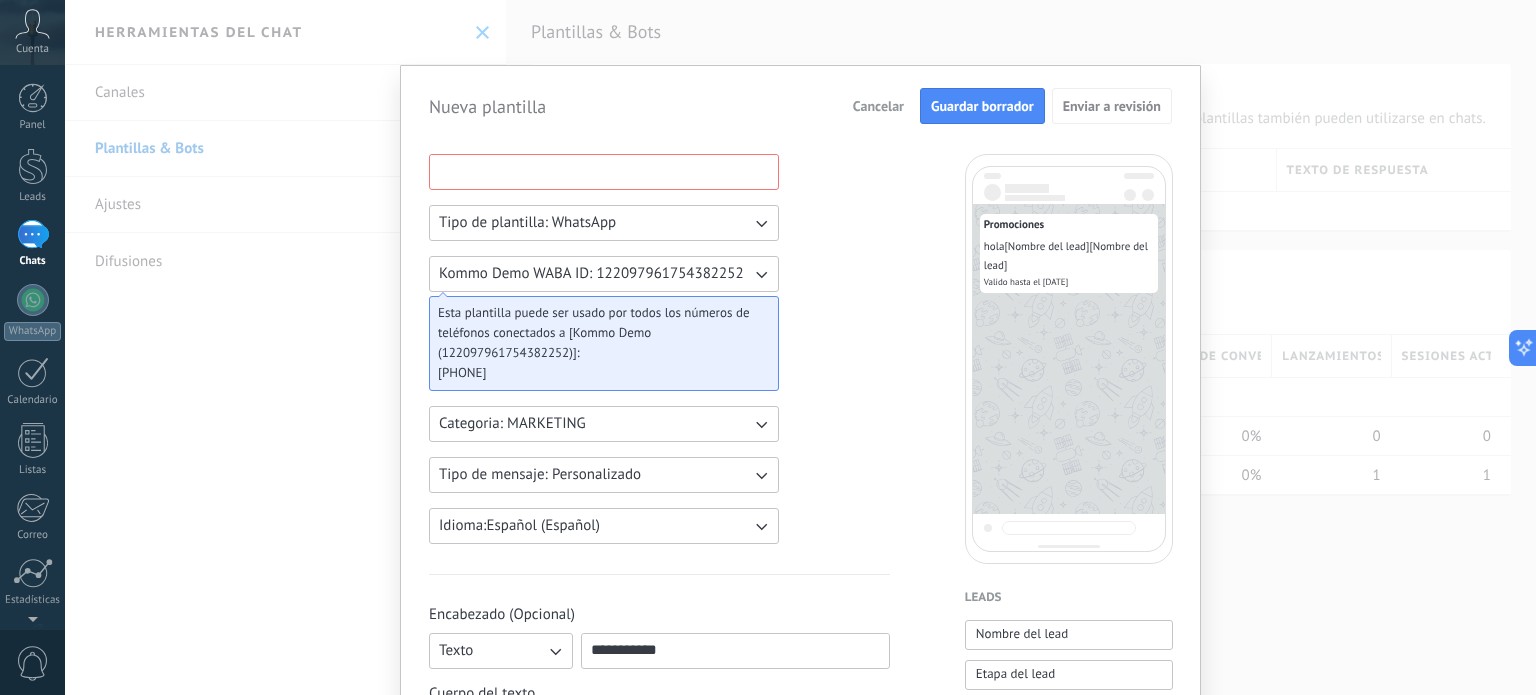 click at bounding box center [604, 171] 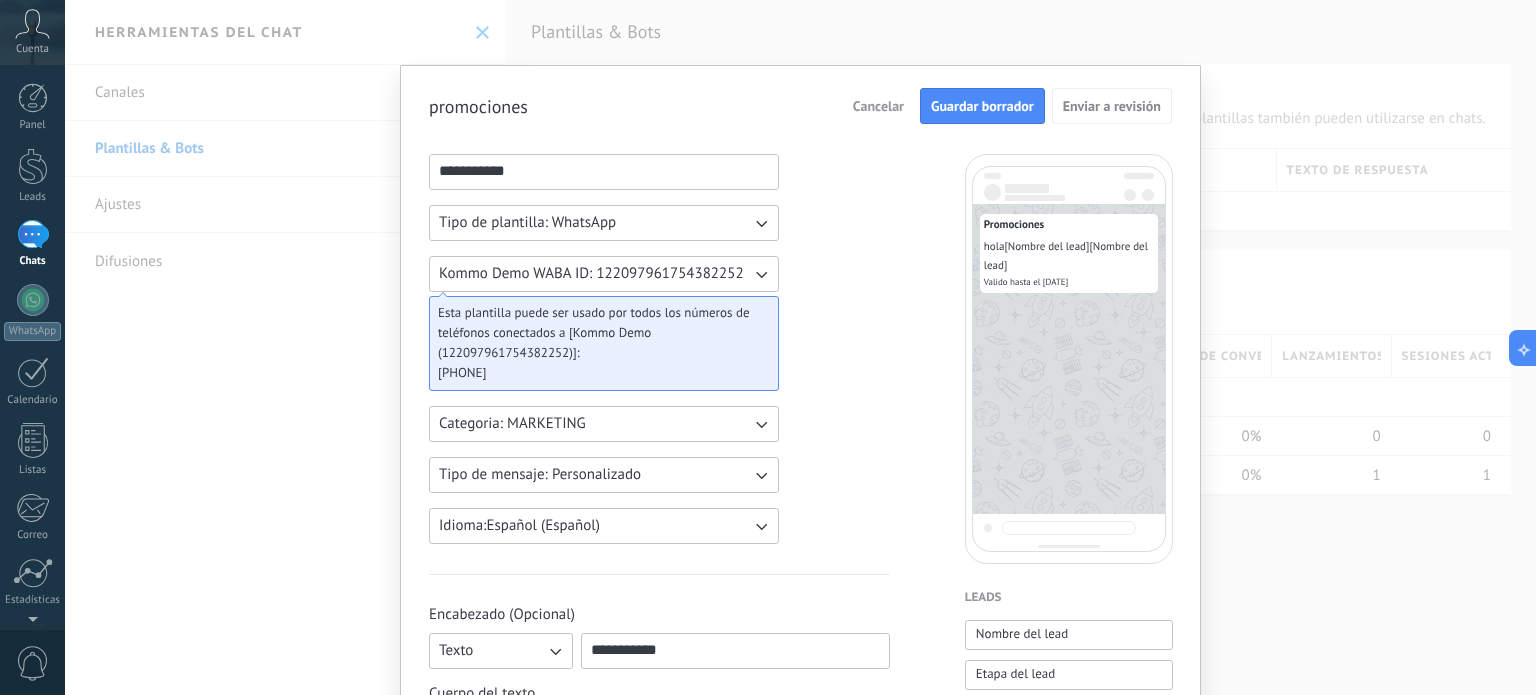 type on "**********" 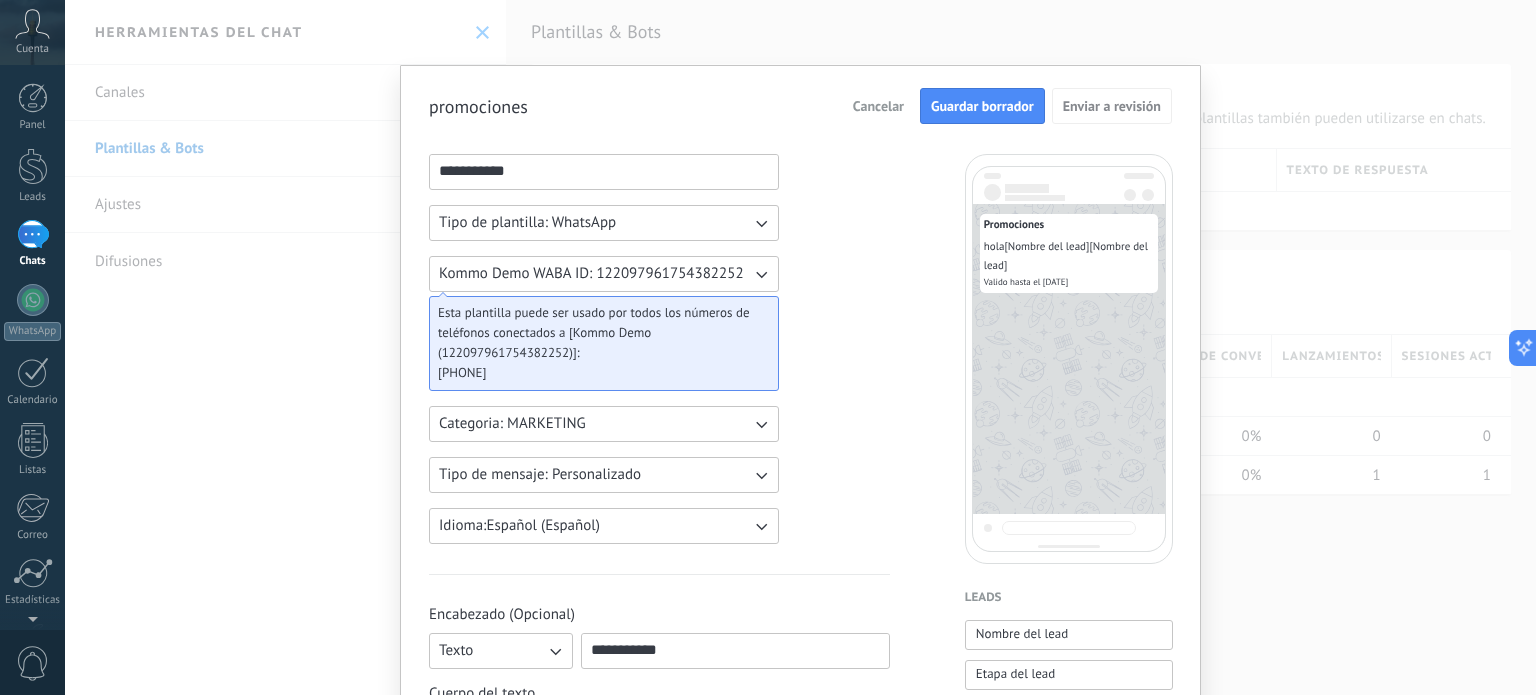 click on "Guardar borrador" at bounding box center [982, 106] 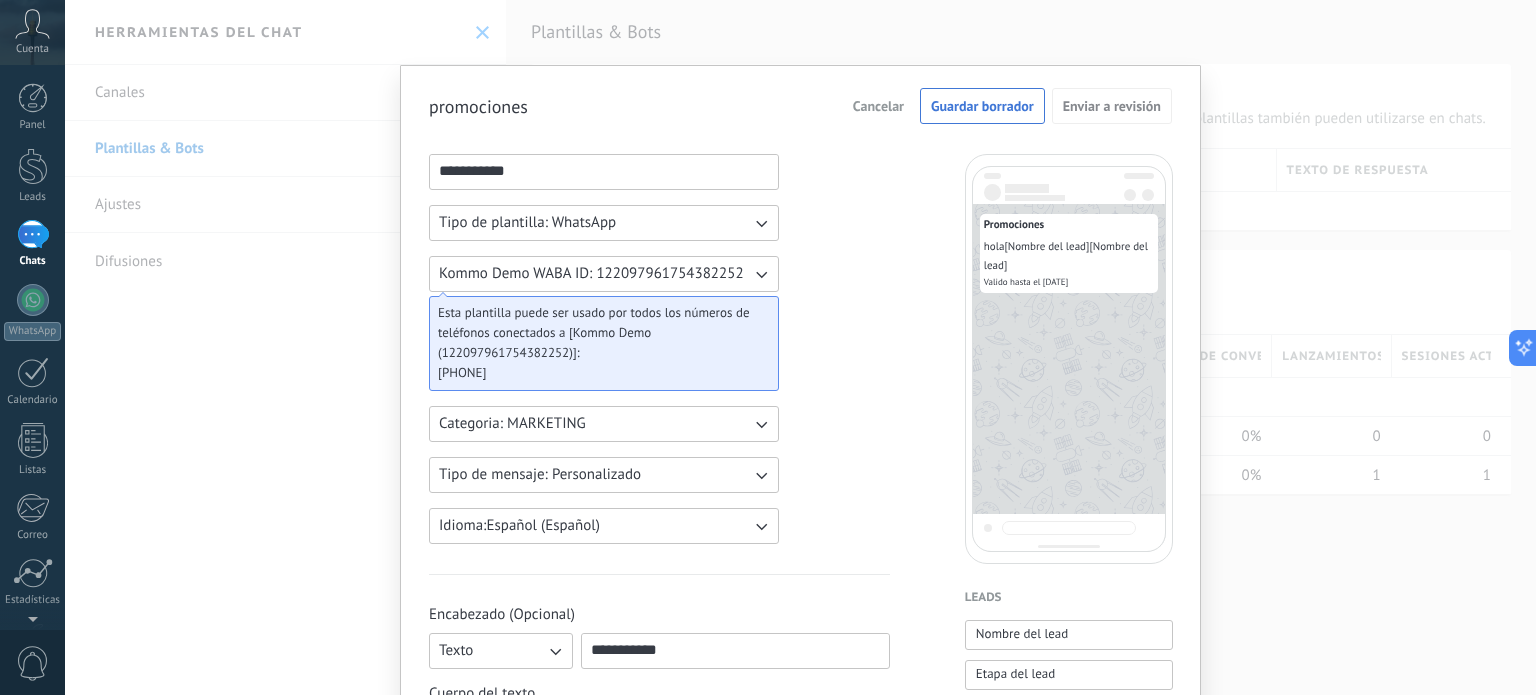 click on "Kommo Demo WABA ID: 122097961754382252" at bounding box center [604, 274] 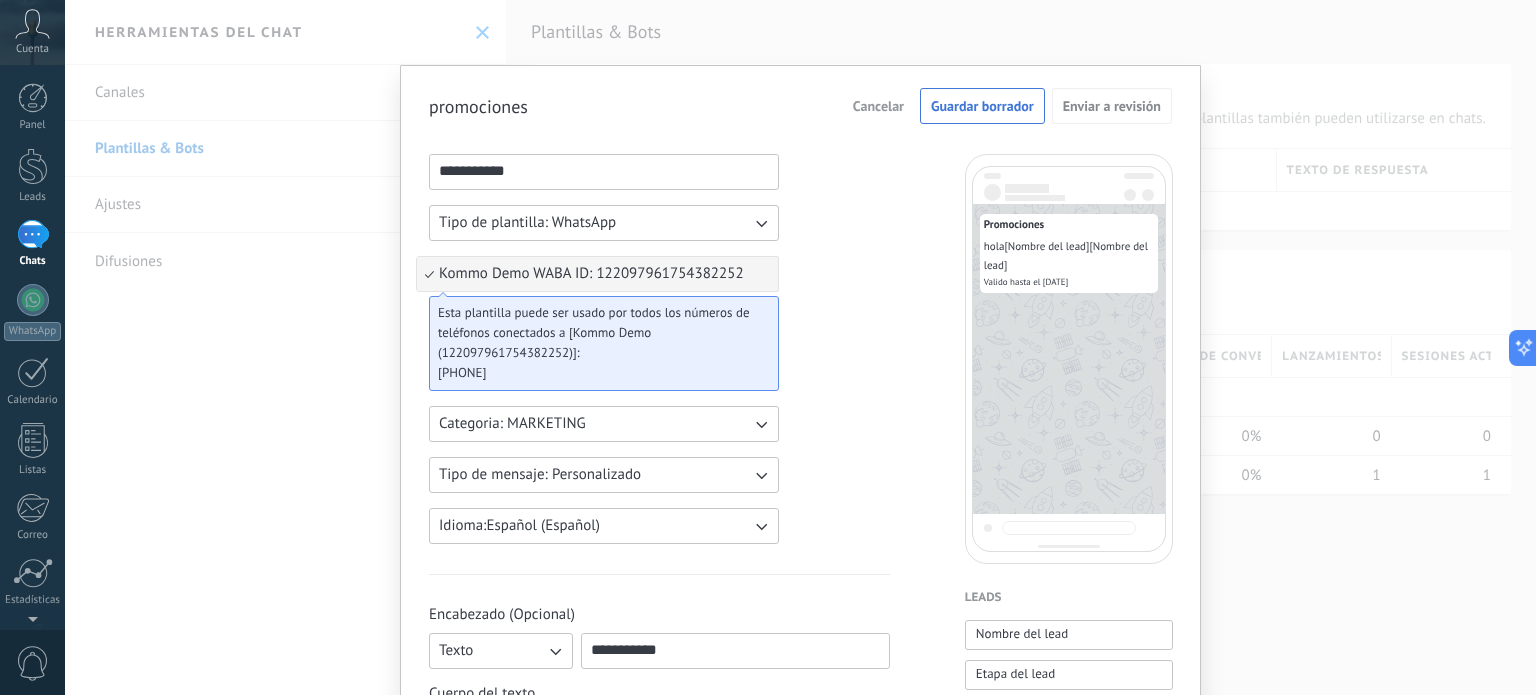 click on "Kommo Demo WABA ID: 122097961754382252" at bounding box center (597, 274) 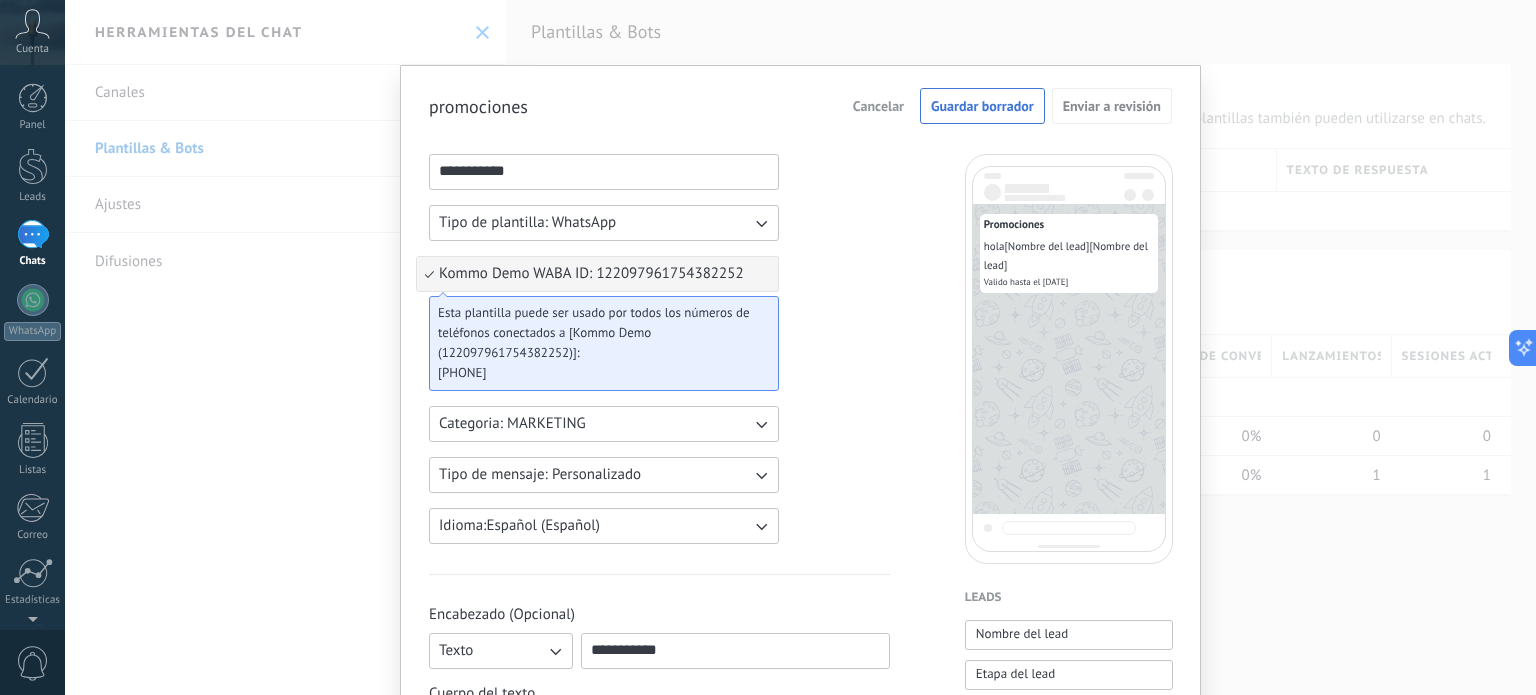 click on "Guardar borrador" at bounding box center [982, 106] 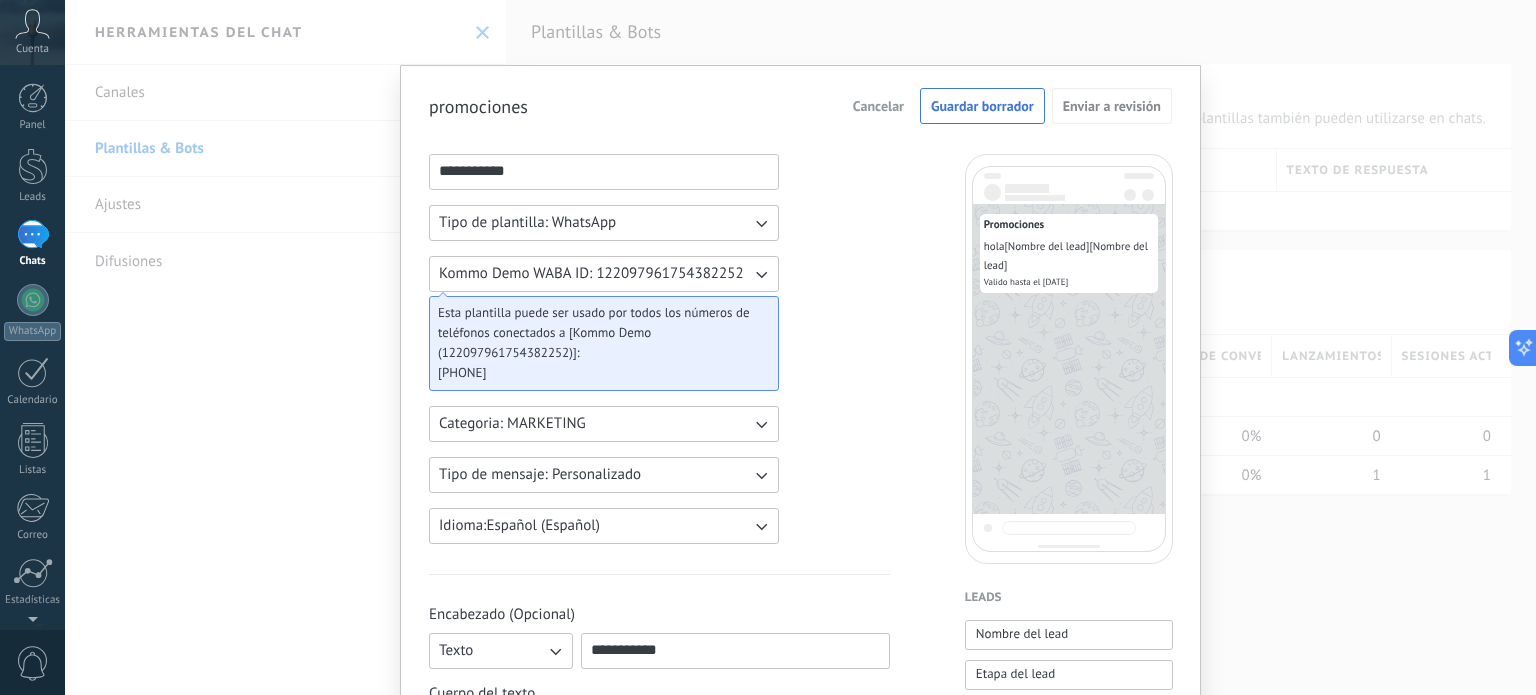 click on "Guardar borrador" at bounding box center (982, 106) 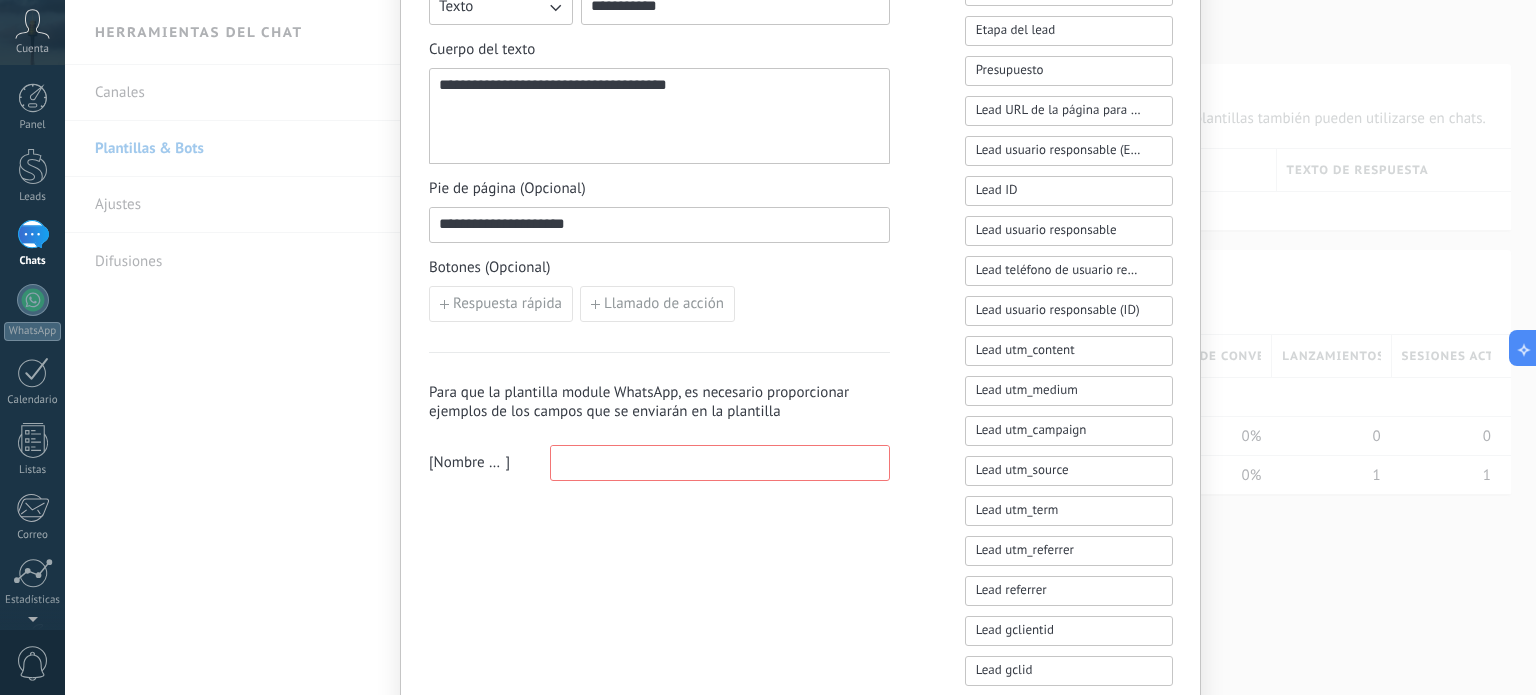 scroll, scrollTop: 668, scrollLeft: 0, axis: vertical 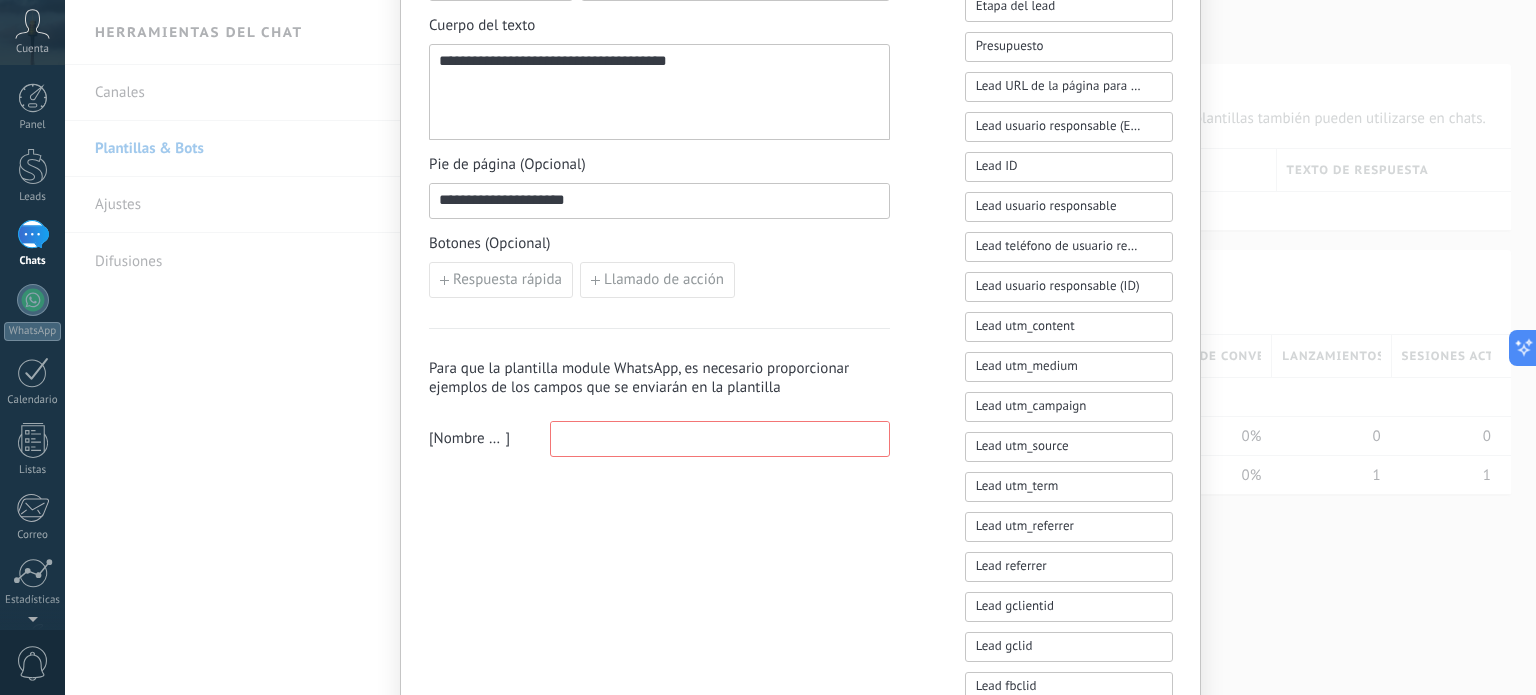 click at bounding box center (720, 438) 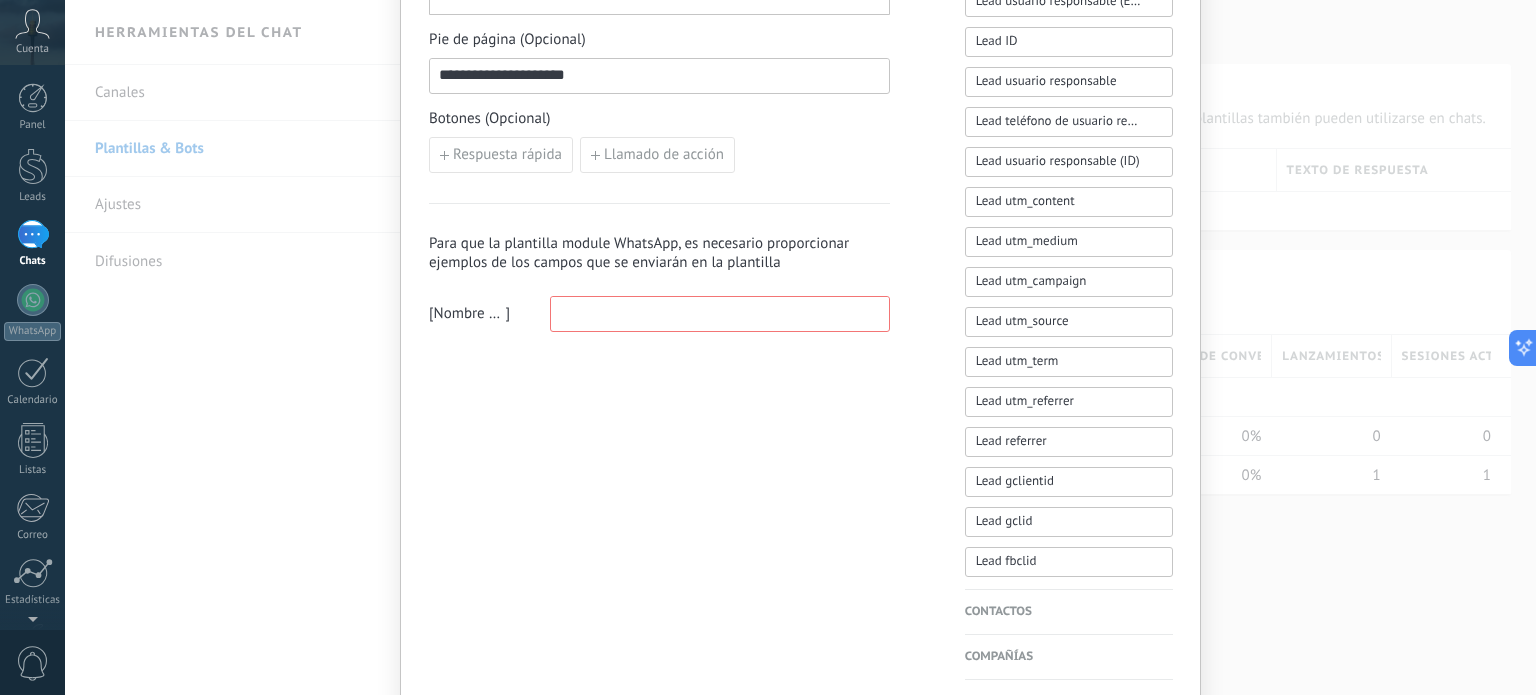 scroll, scrollTop: 787, scrollLeft: 0, axis: vertical 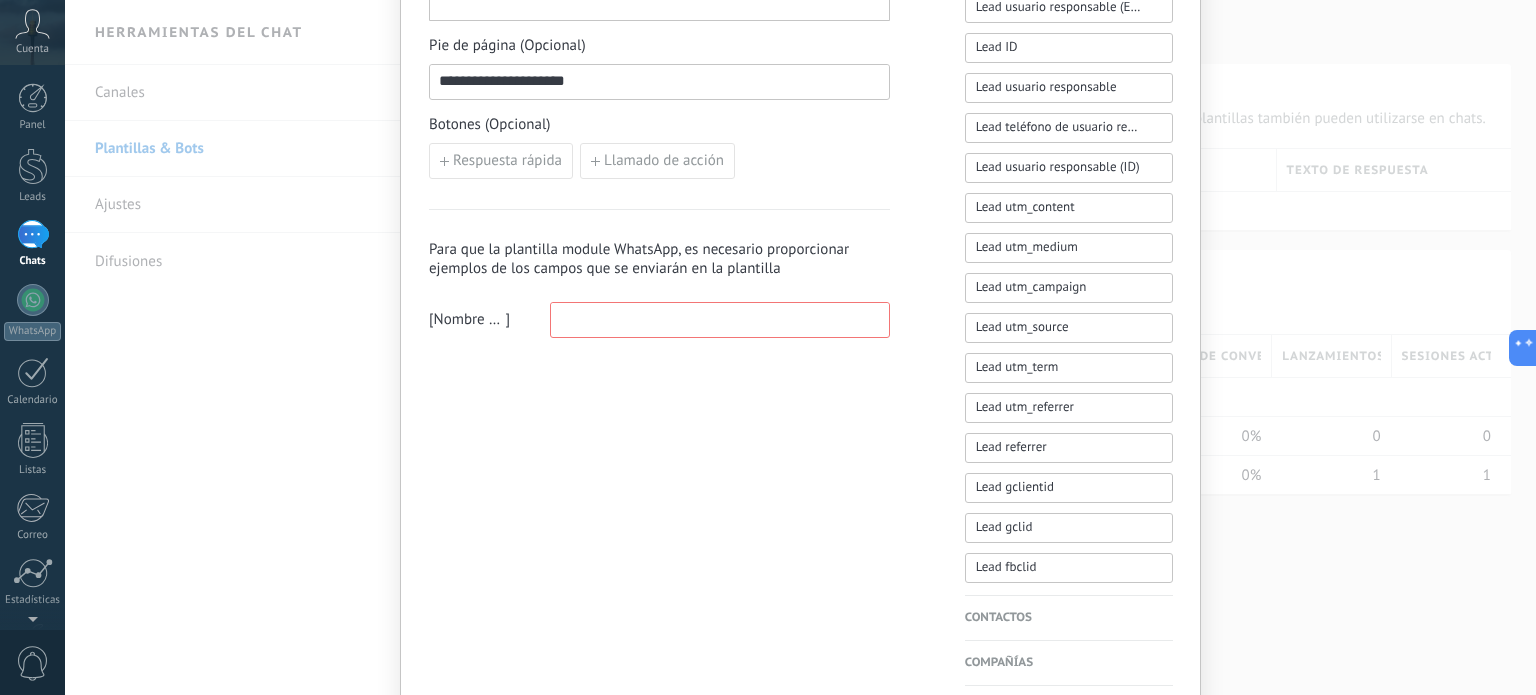 click at bounding box center [720, 319] 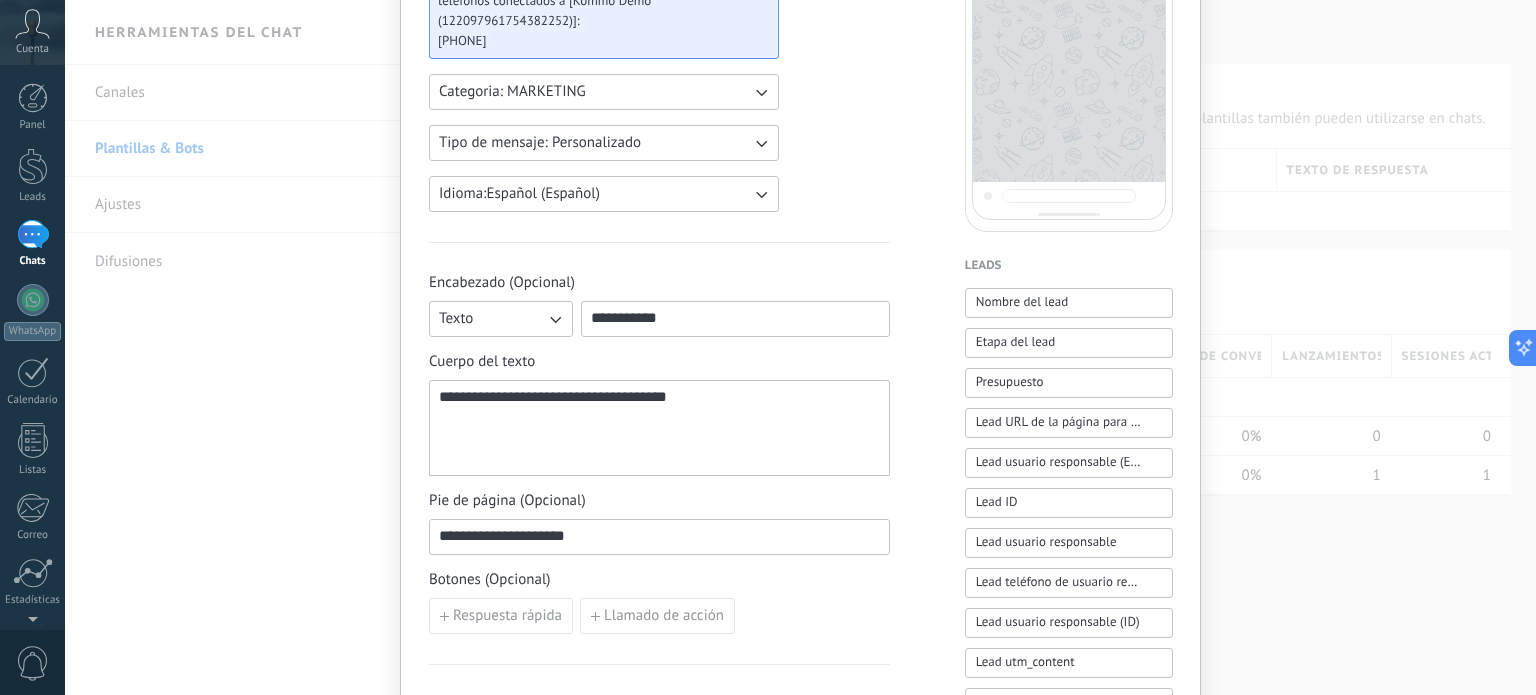 scroll, scrollTop: 0, scrollLeft: 0, axis: both 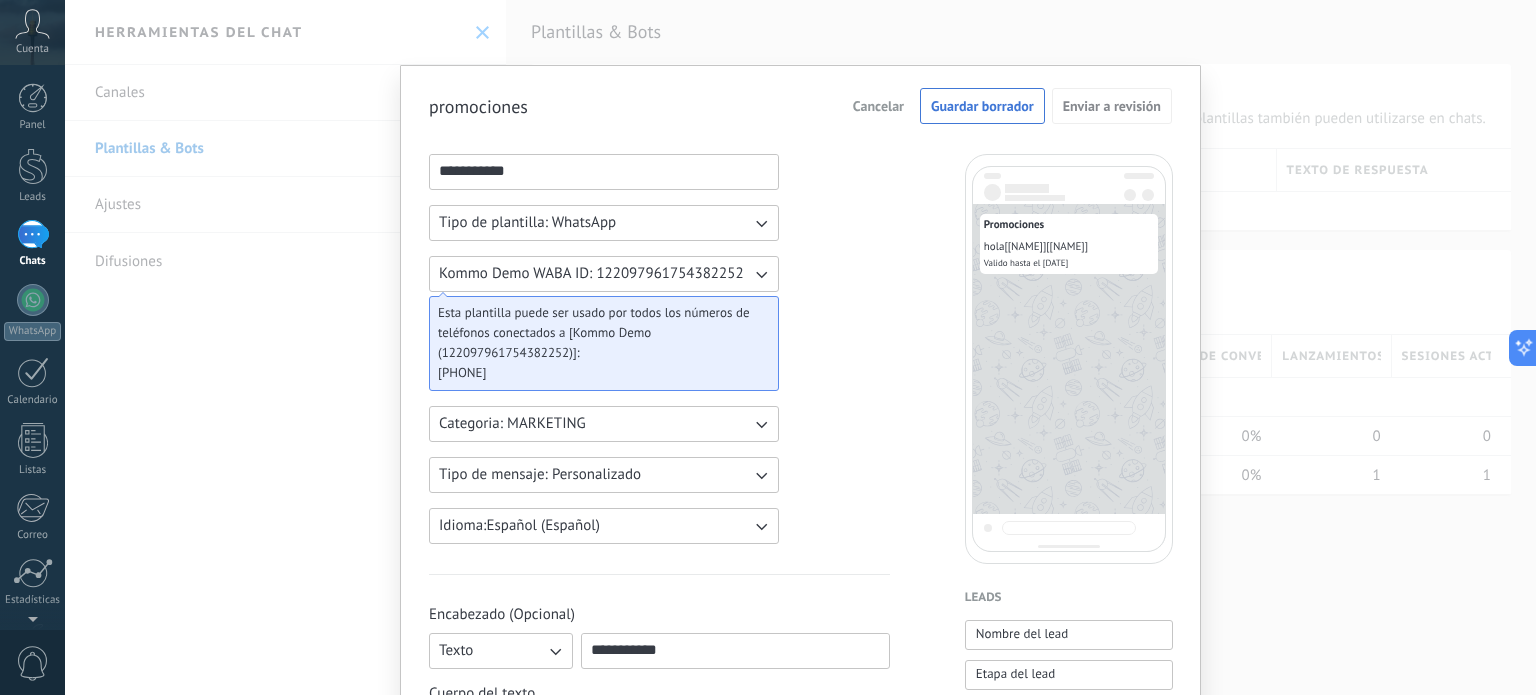 type on "********" 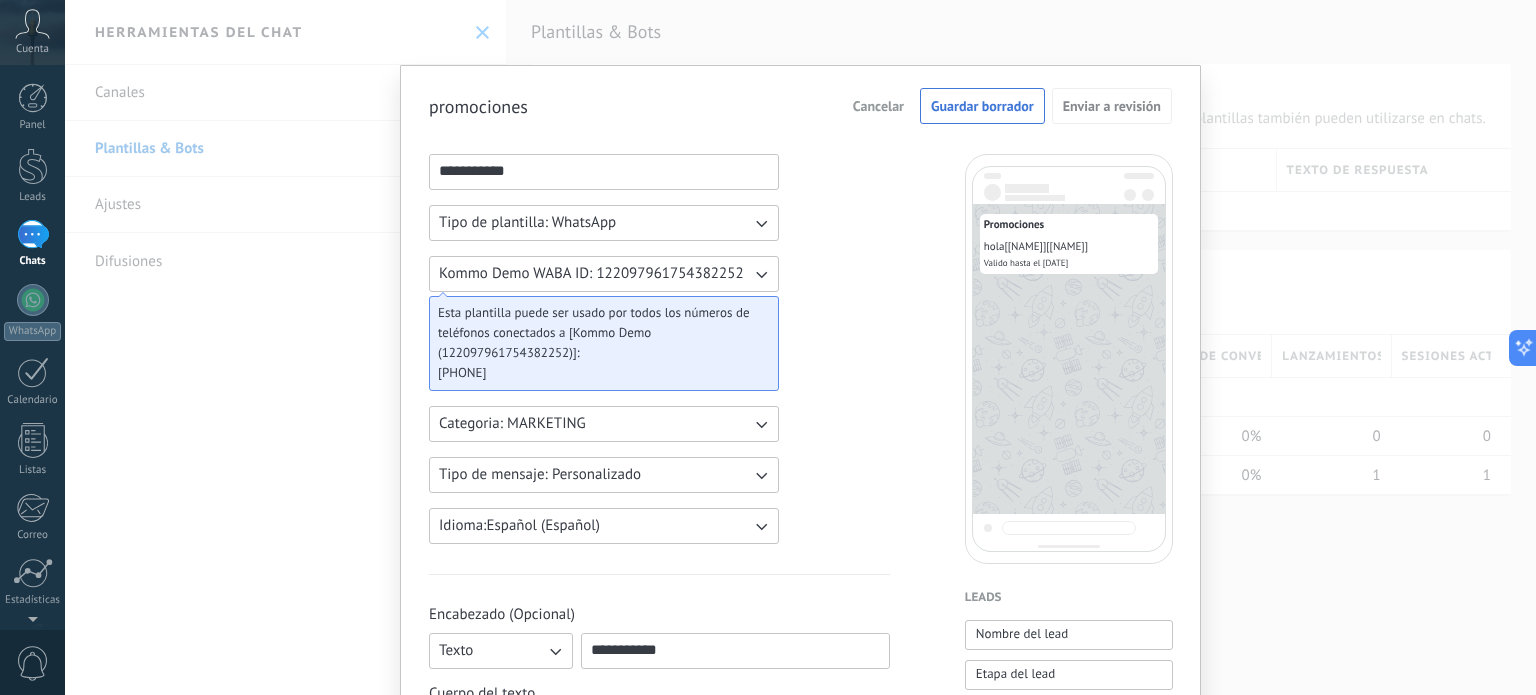 click on "**********" at bounding box center [800, 347] 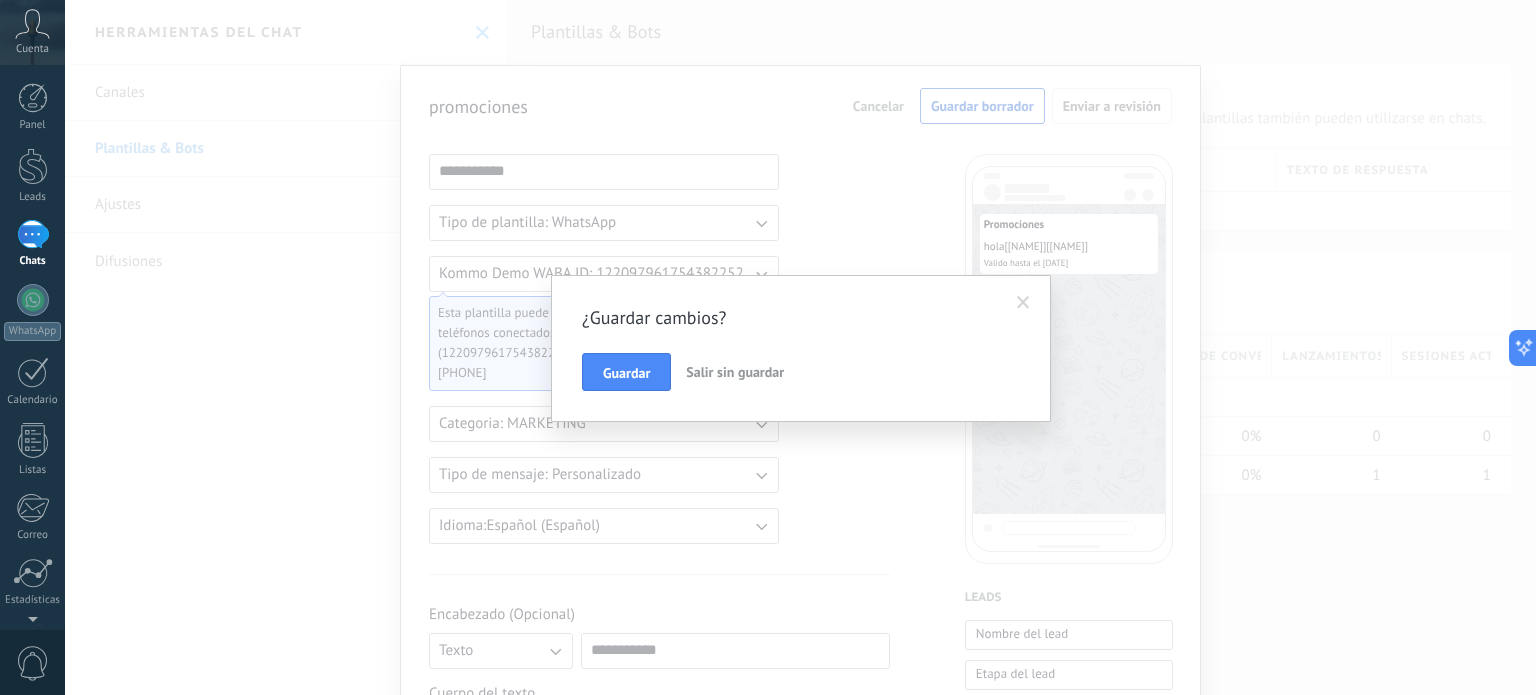 click at bounding box center [1023, 303] 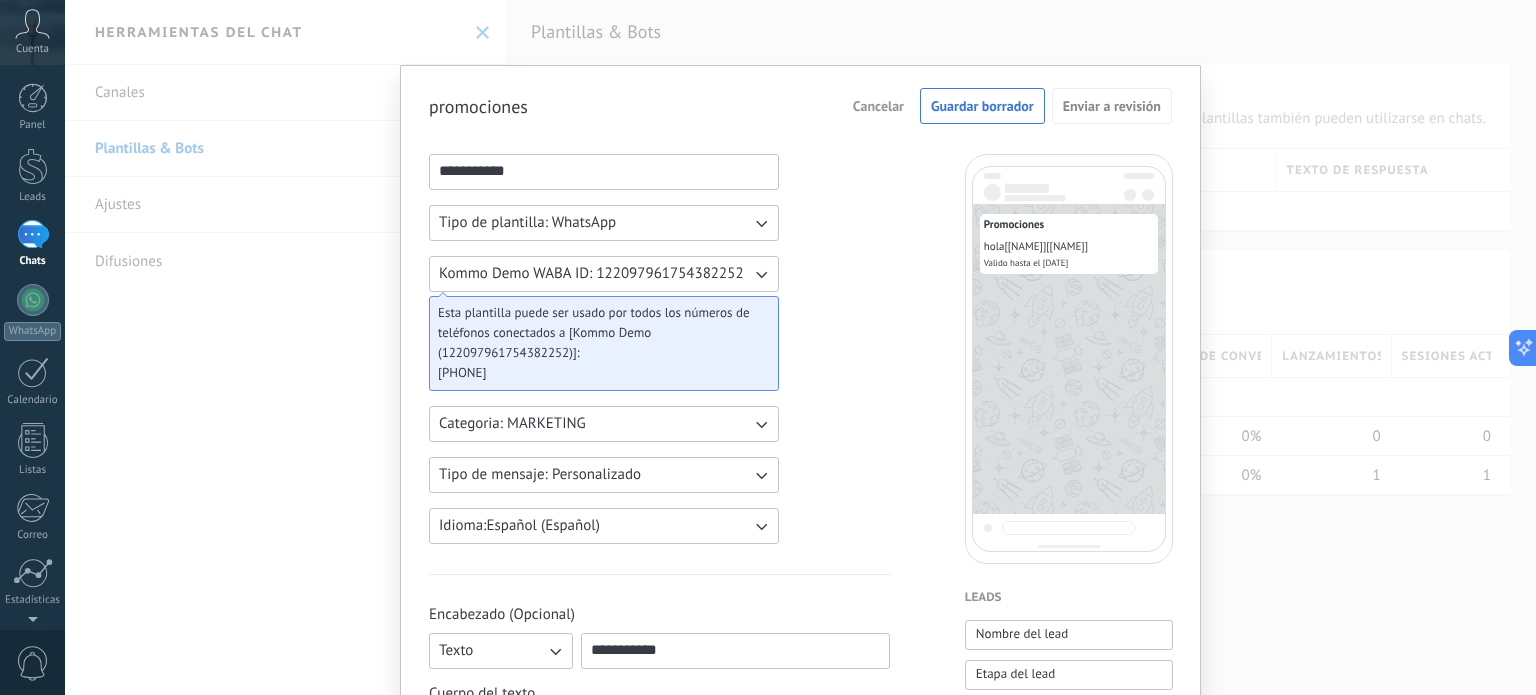 click on "Cancelar" at bounding box center (878, 106) 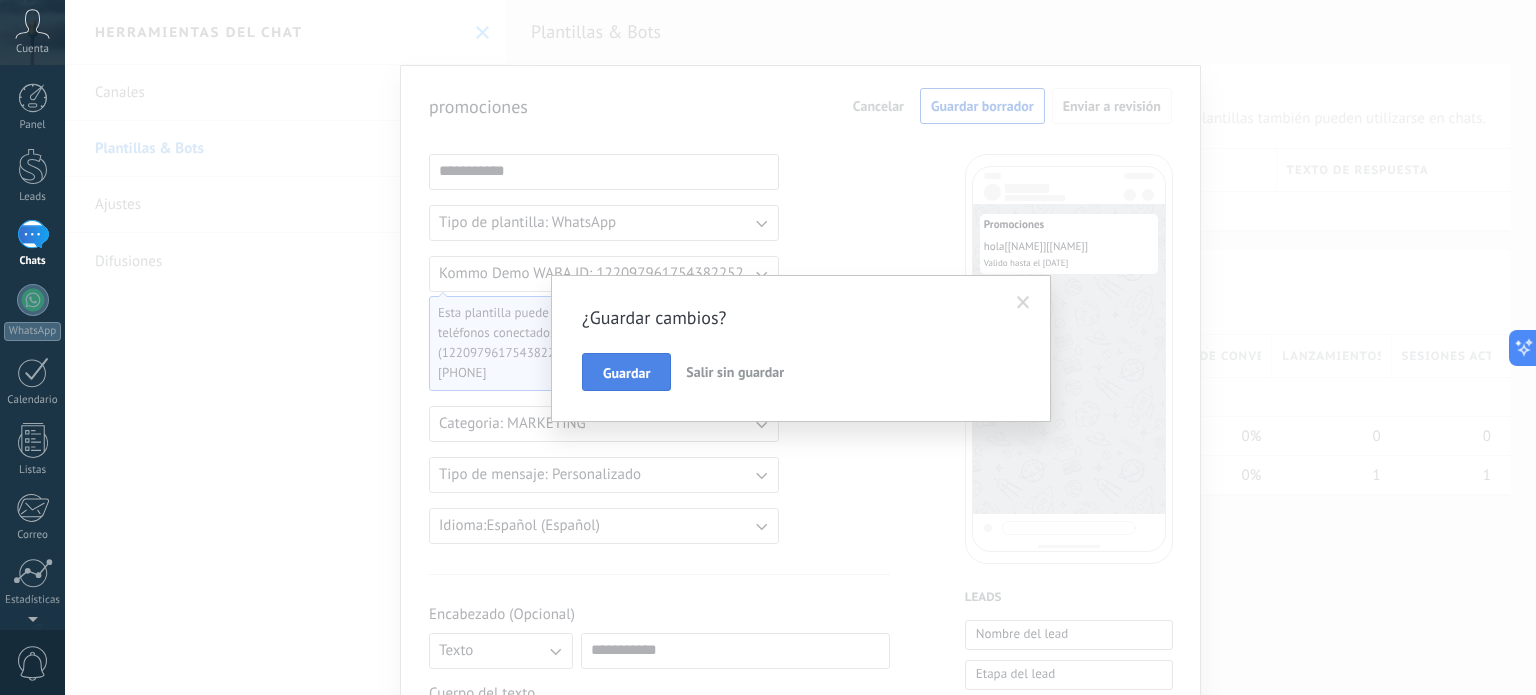 click on "Guardar" at bounding box center (626, 372) 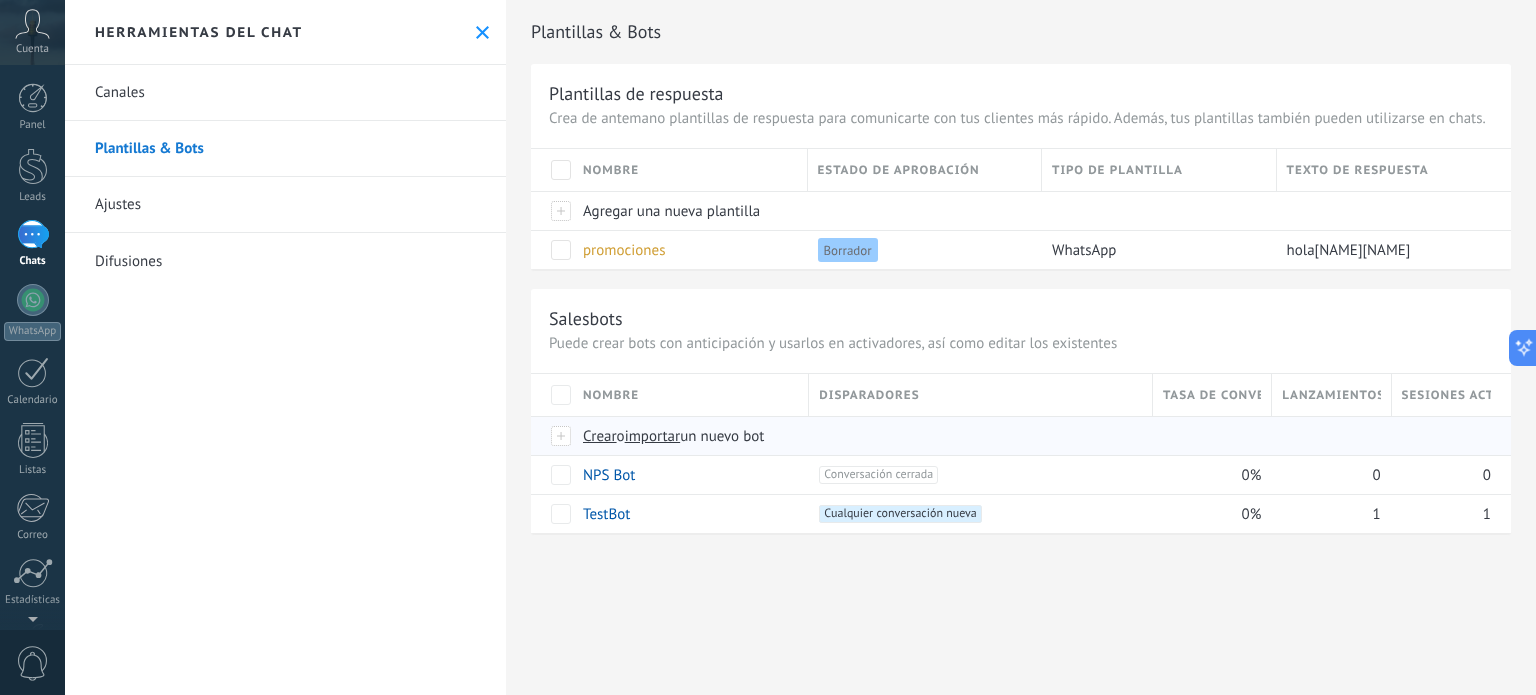 click on "Crear" at bounding box center [600, 436] 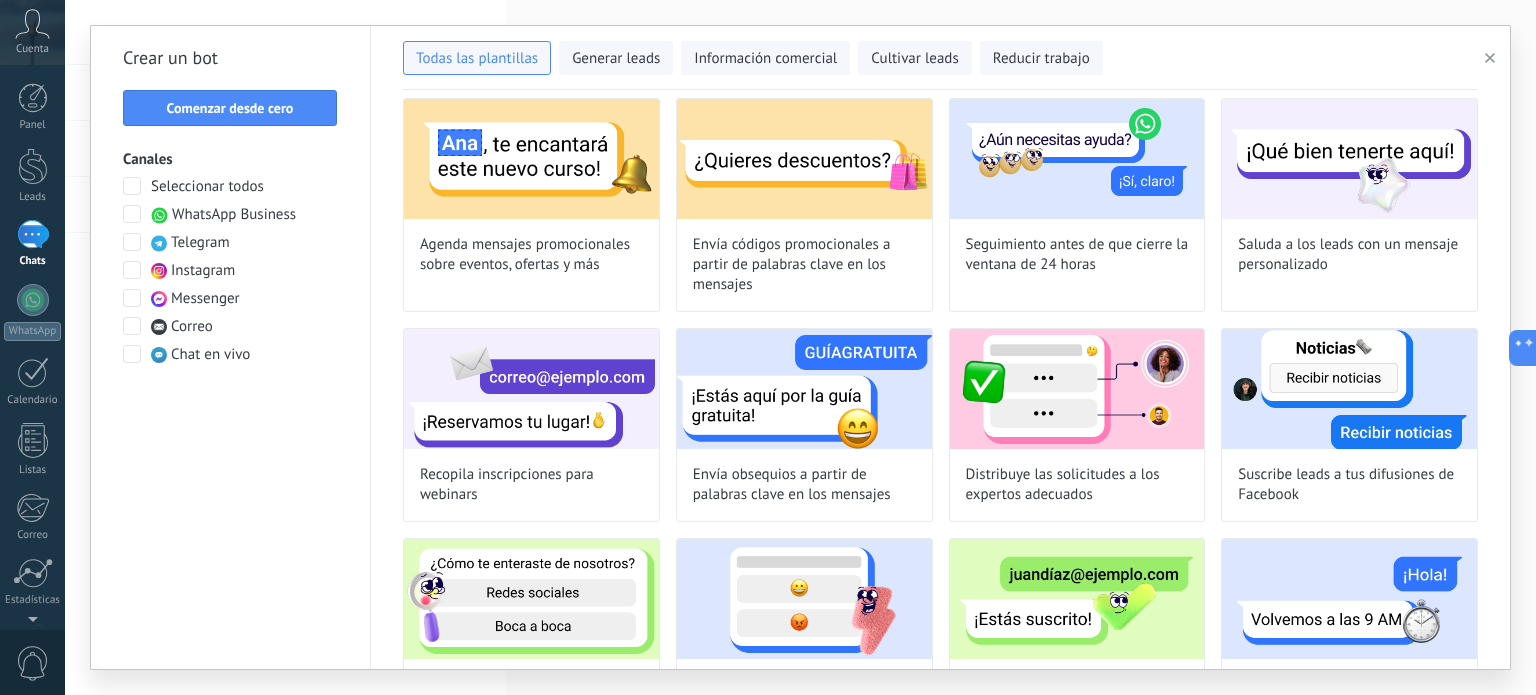 scroll, scrollTop: 713, scrollLeft: 0, axis: vertical 